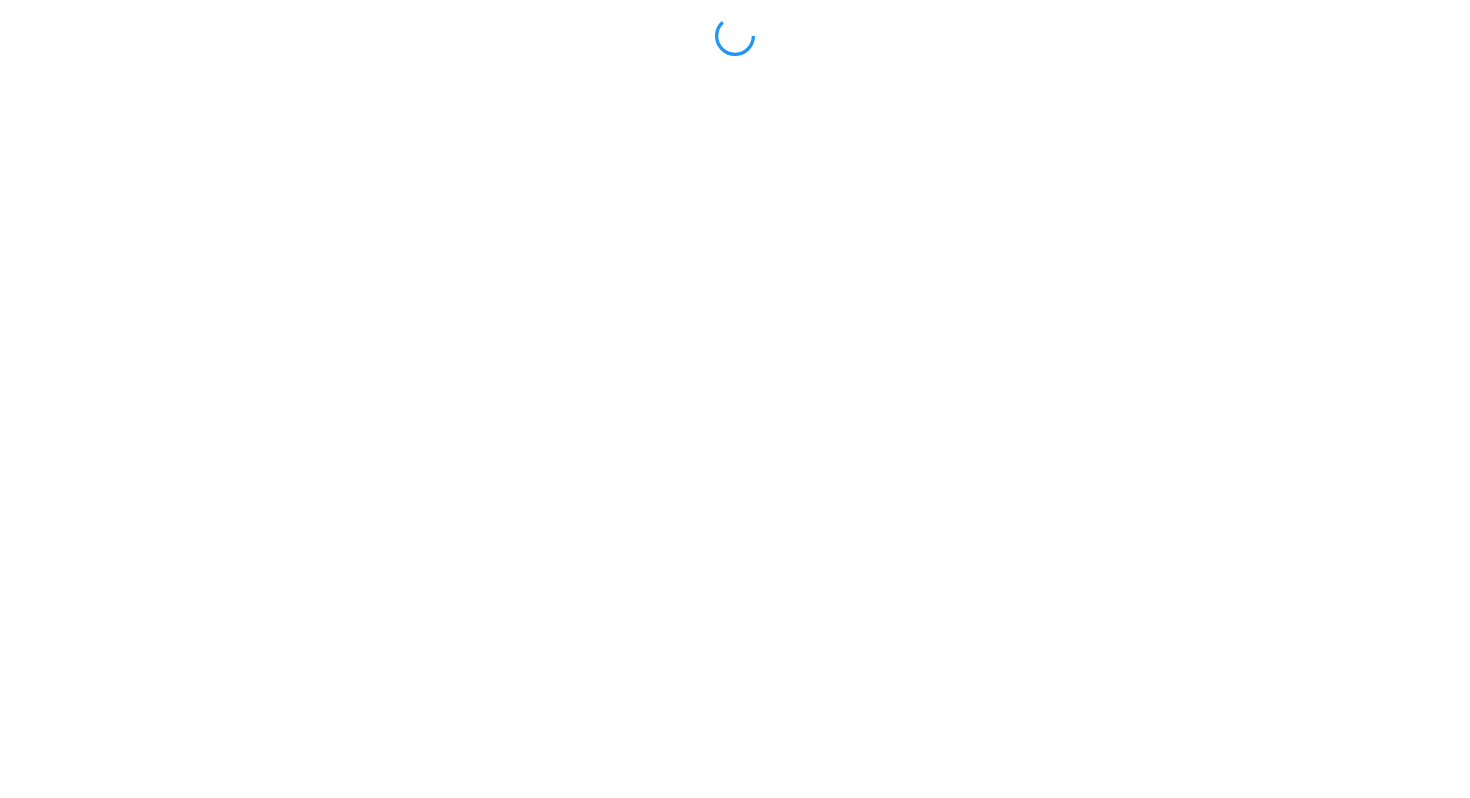 scroll, scrollTop: 0, scrollLeft: 0, axis: both 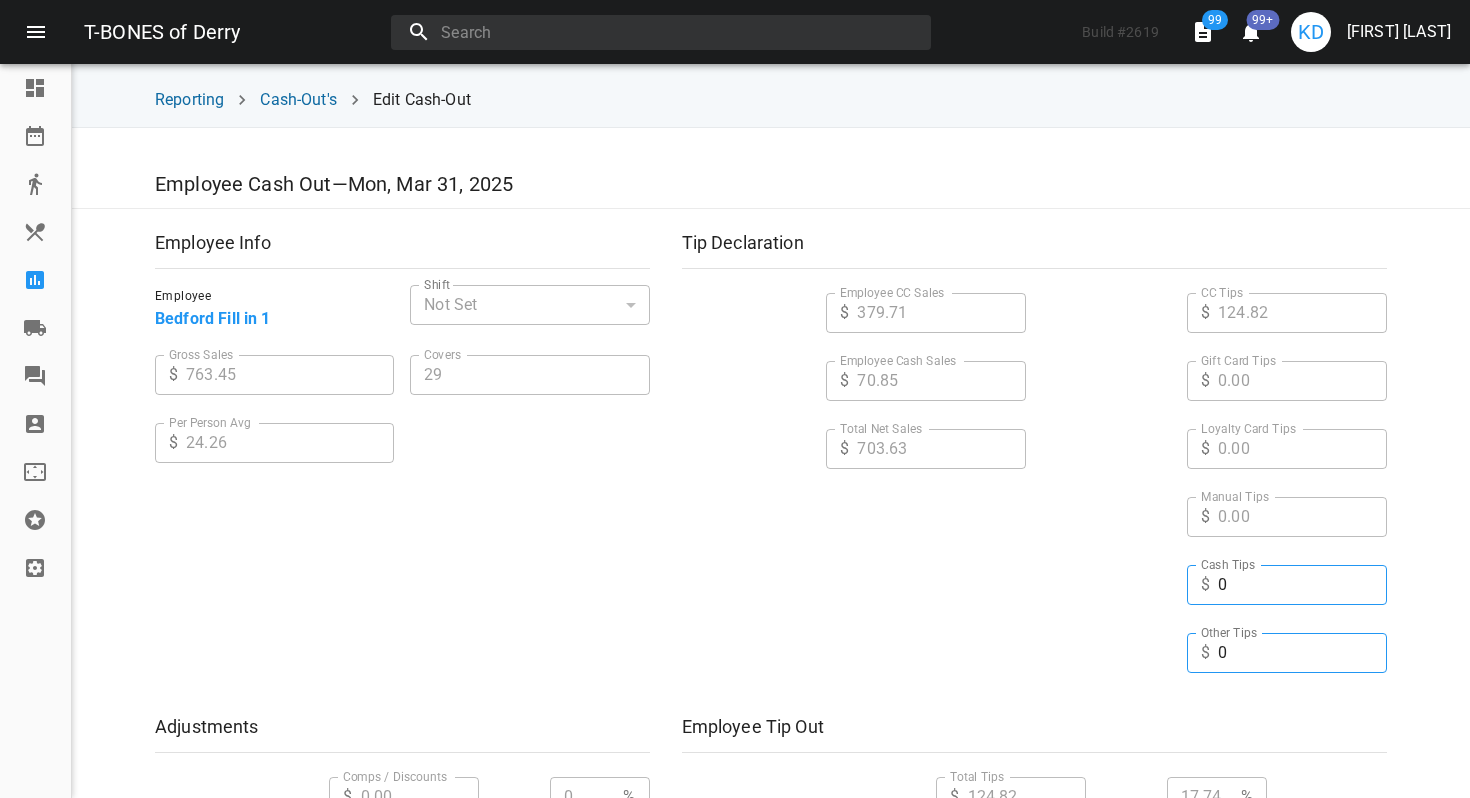 click at bounding box center (35, 280) 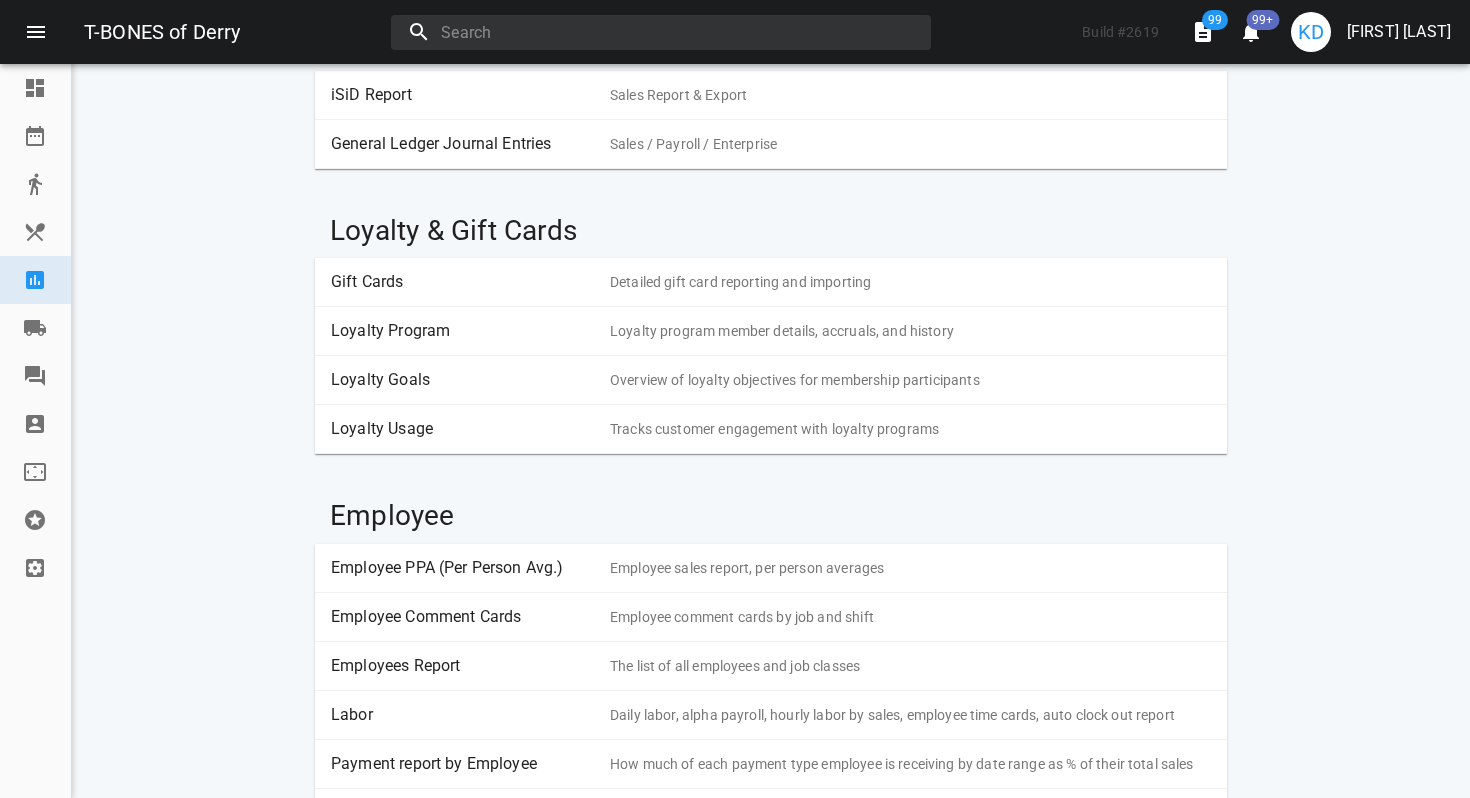 scroll, scrollTop: 1179, scrollLeft: 0, axis: vertical 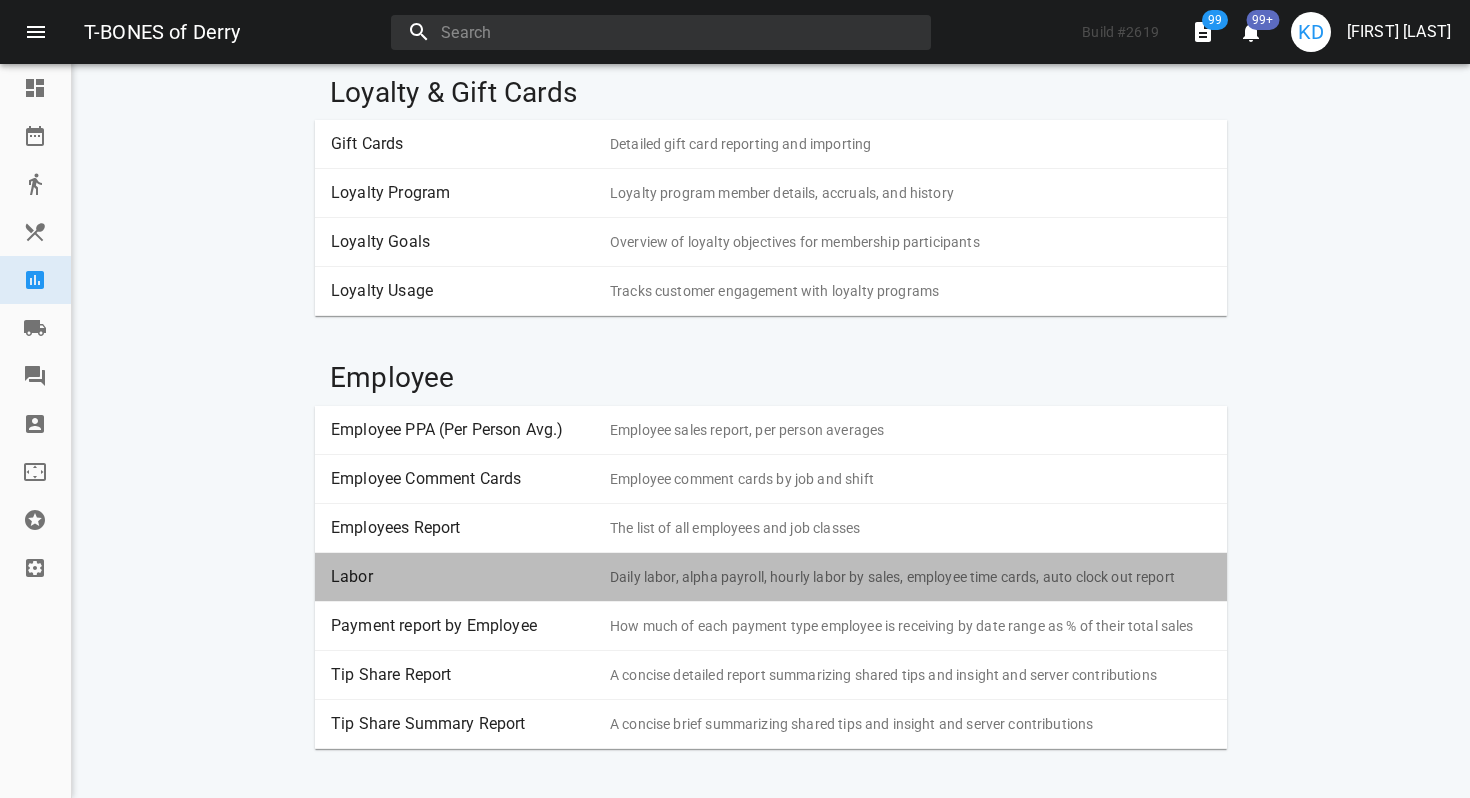 click on "Labor" at bounding box center (463, 577) 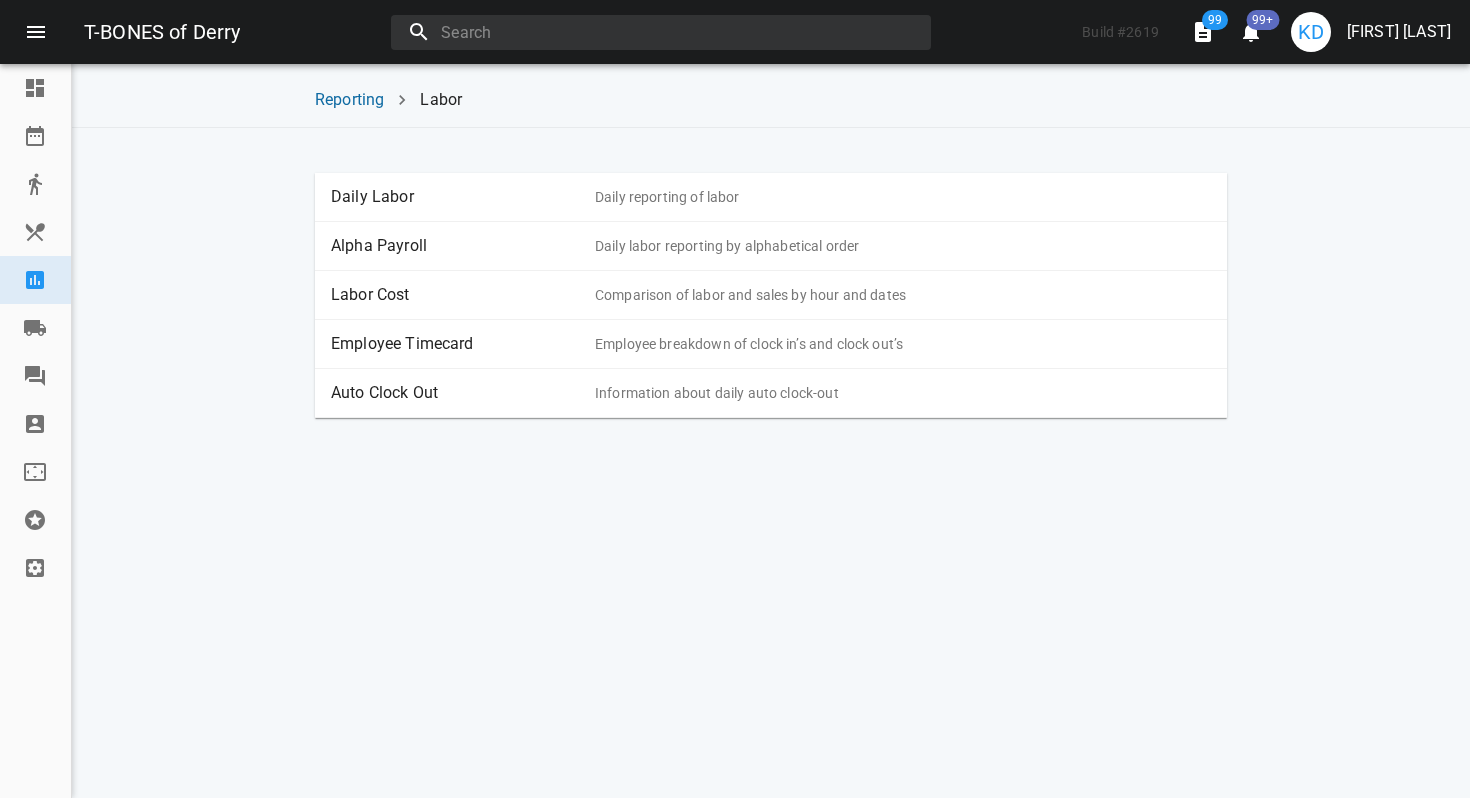 click on "Employee Timecard" at bounding box center [463, 344] 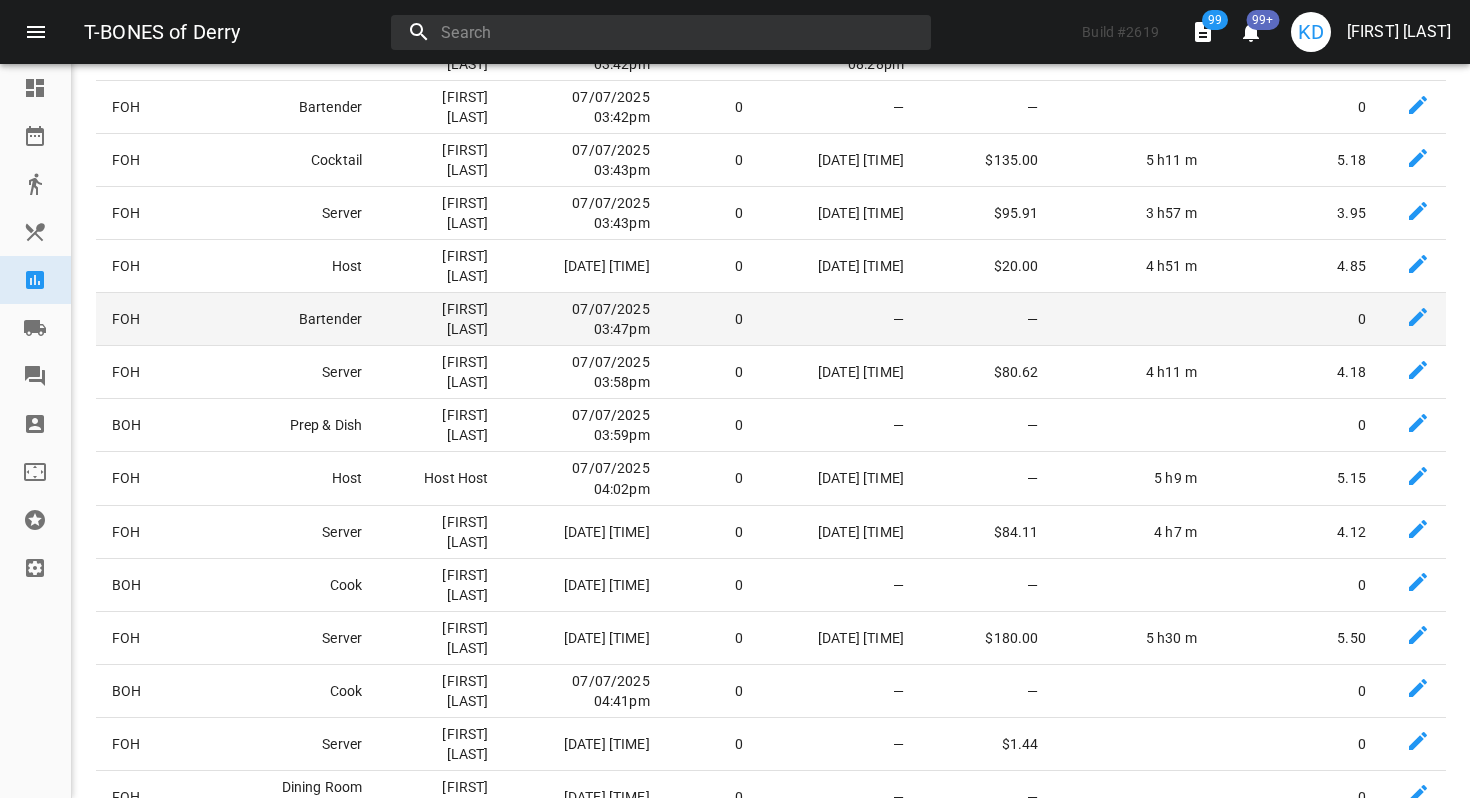 scroll, scrollTop: 1637, scrollLeft: 0, axis: vertical 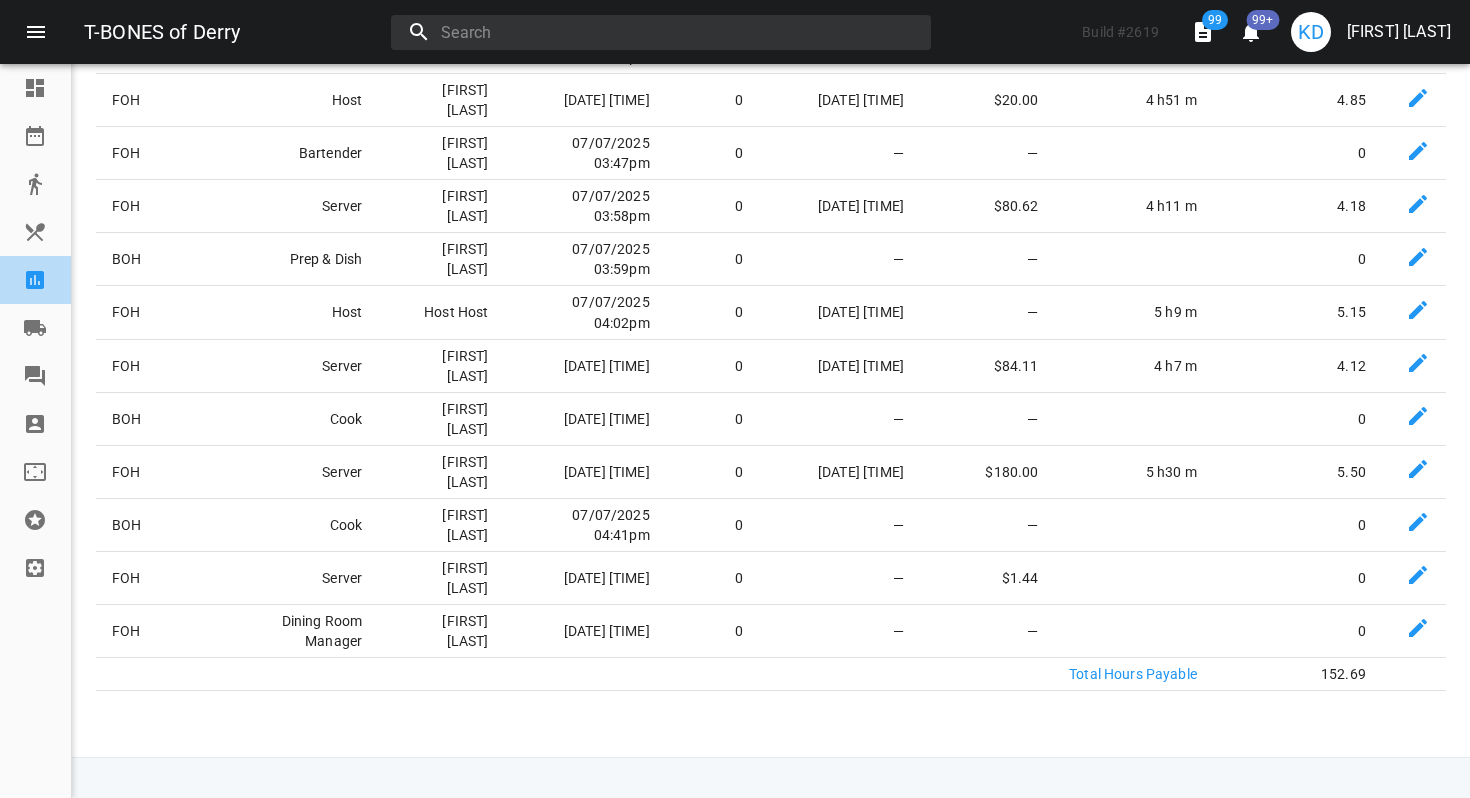 click on "Reporting" at bounding box center (35, 280) 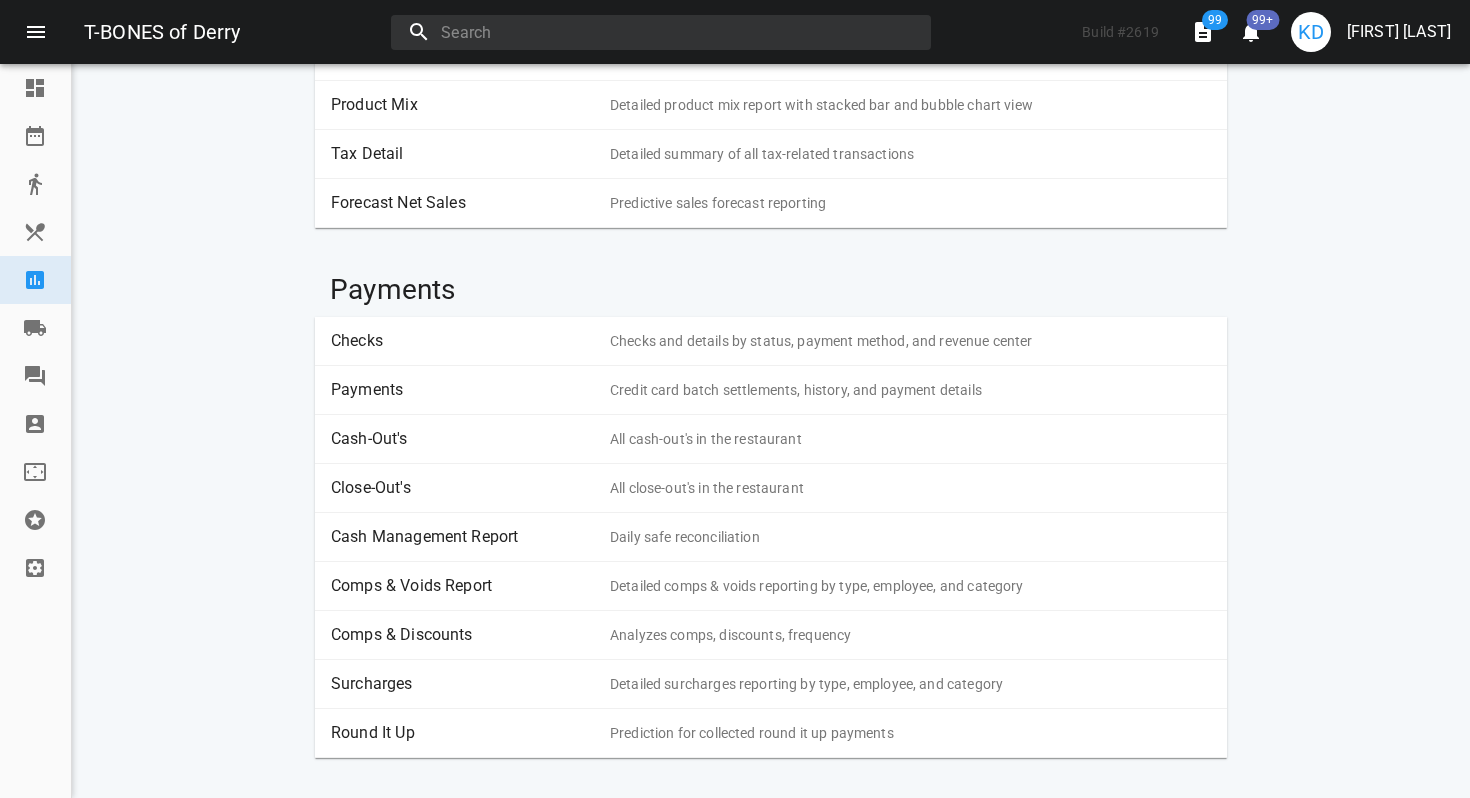 scroll, scrollTop: 380, scrollLeft: 0, axis: vertical 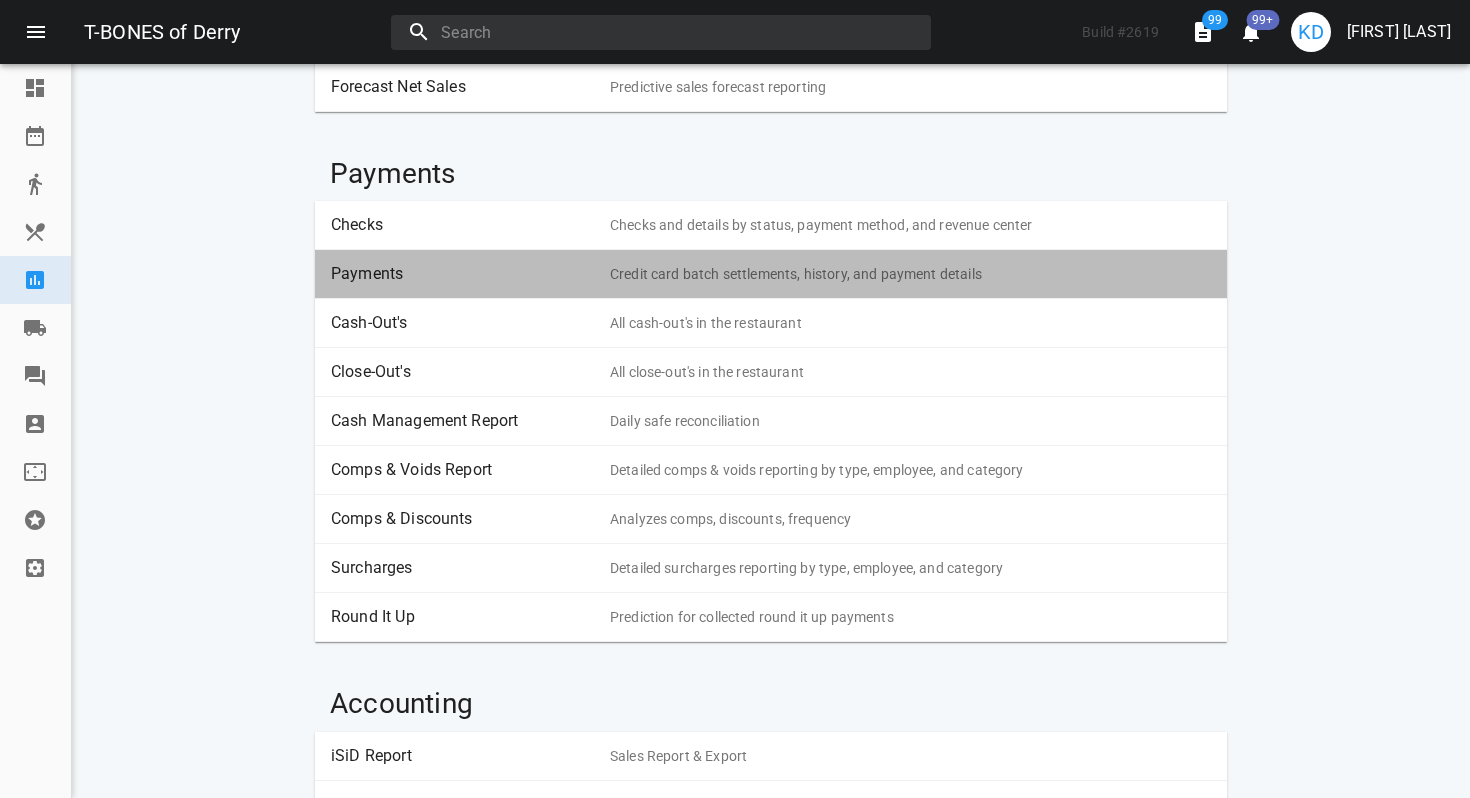 click on "Payments" at bounding box center [463, 274] 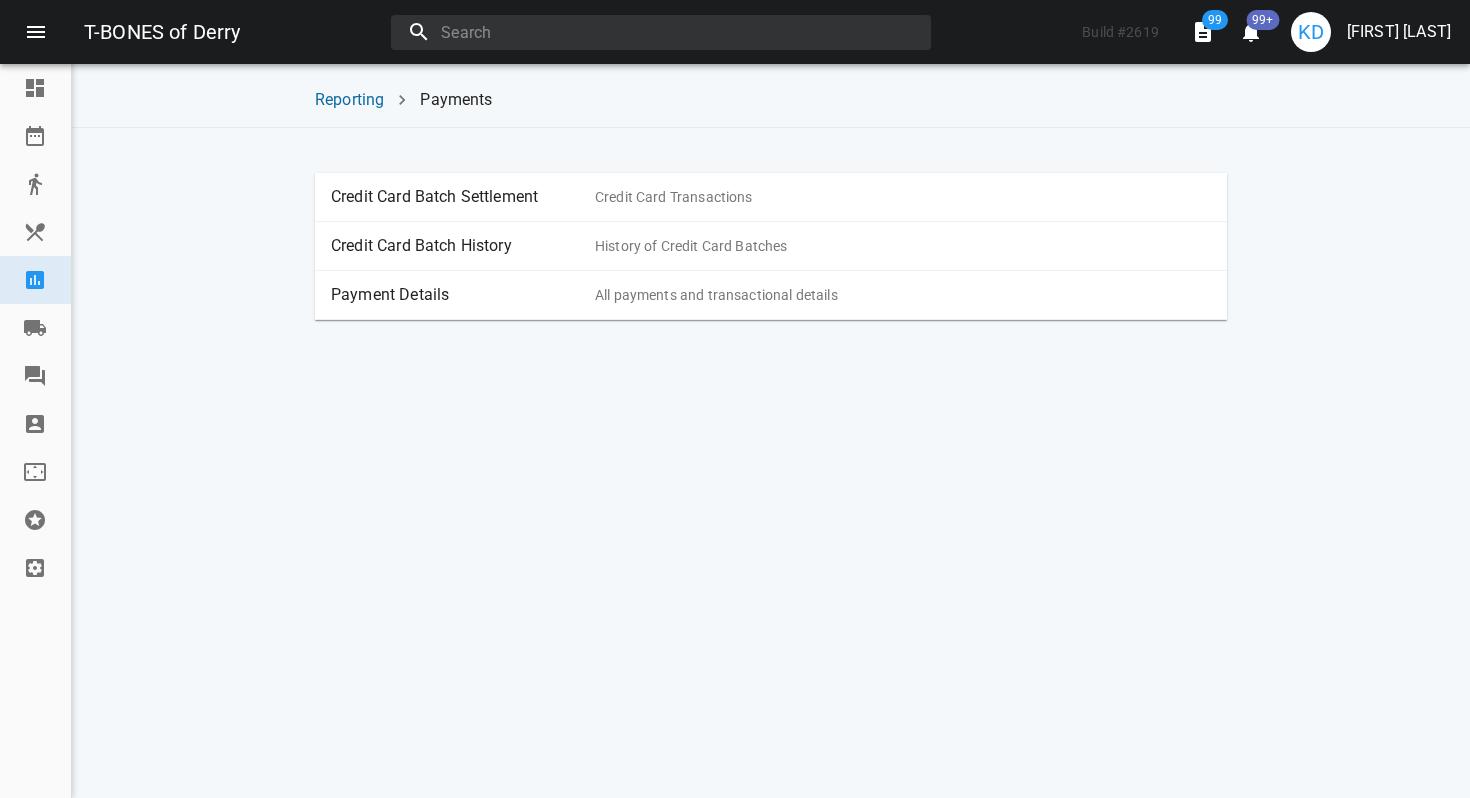 click on "Payment Details" at bounding box center (463, 295) 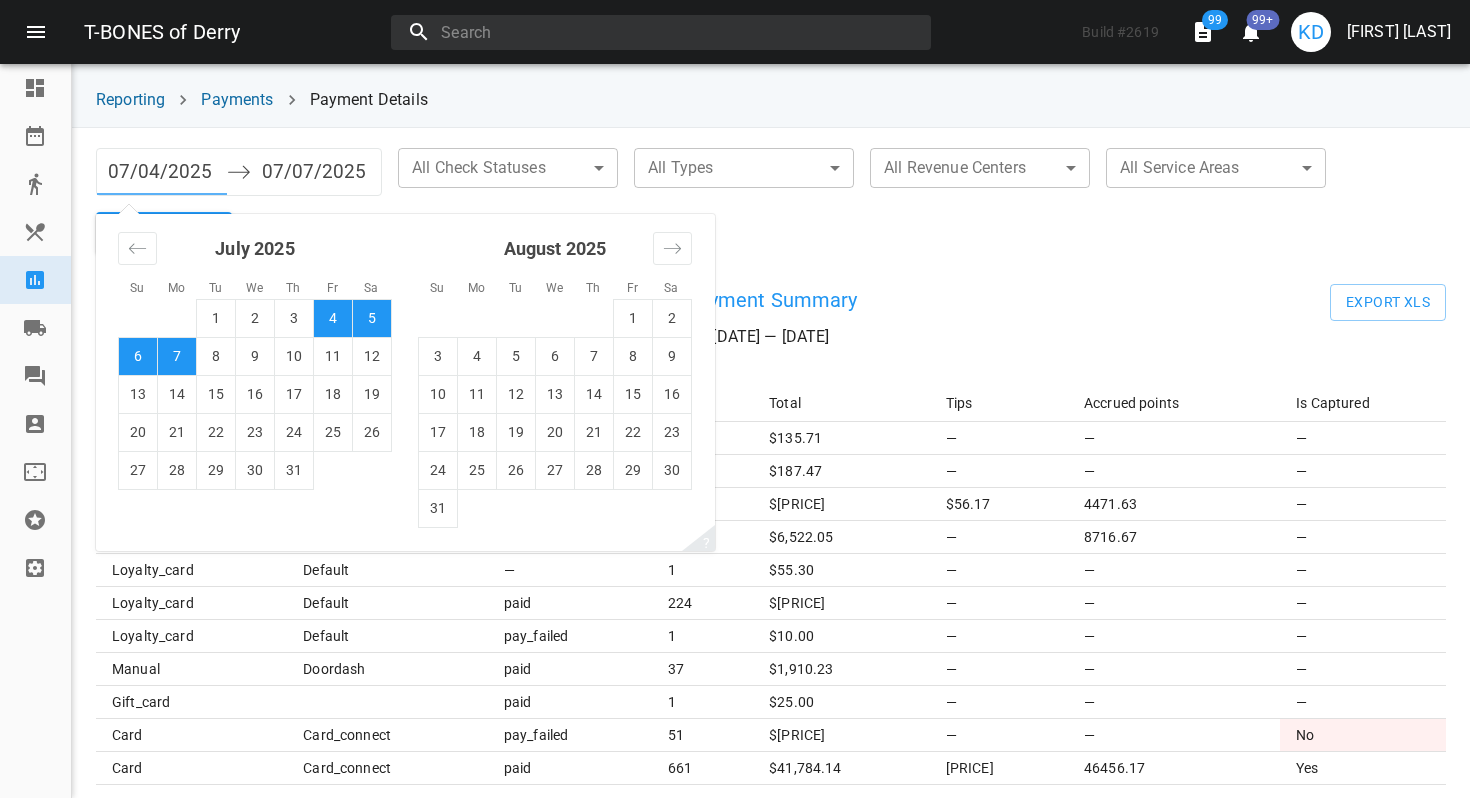 click on "07/04/2025" at bounding box center [162, 172] 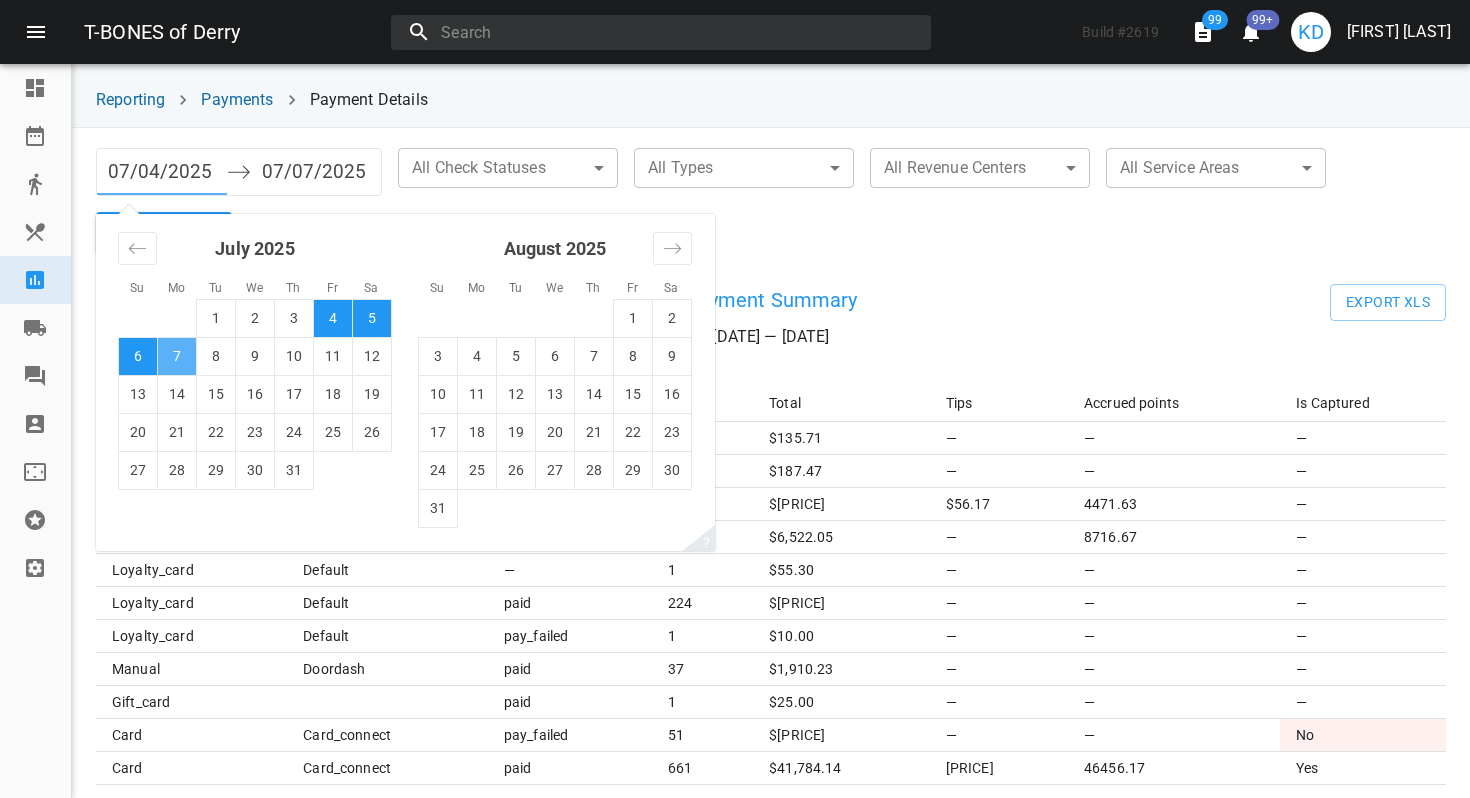 click on "7" at bounding box center [177, 356] 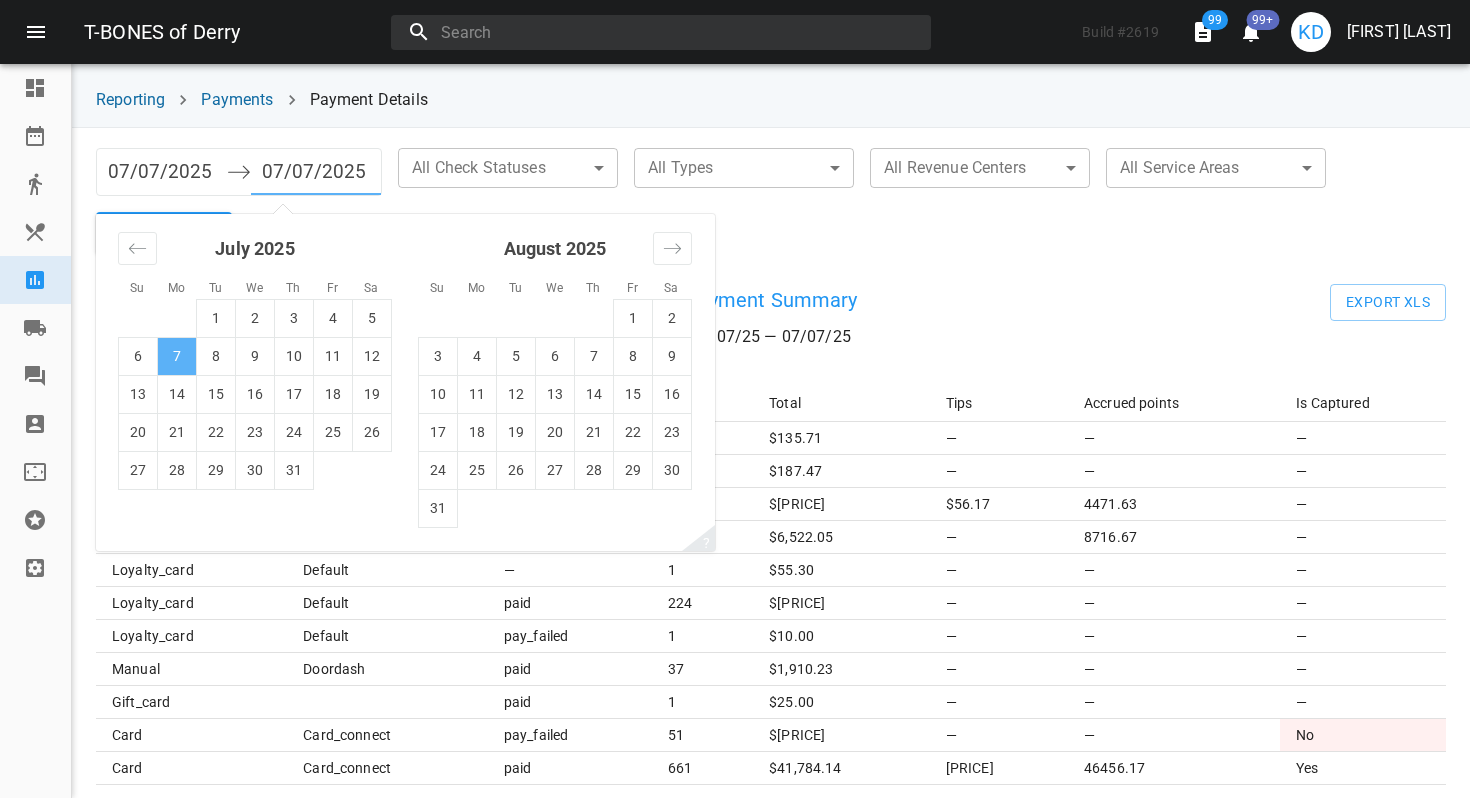 click on "7" at bounding box center (177, 356) 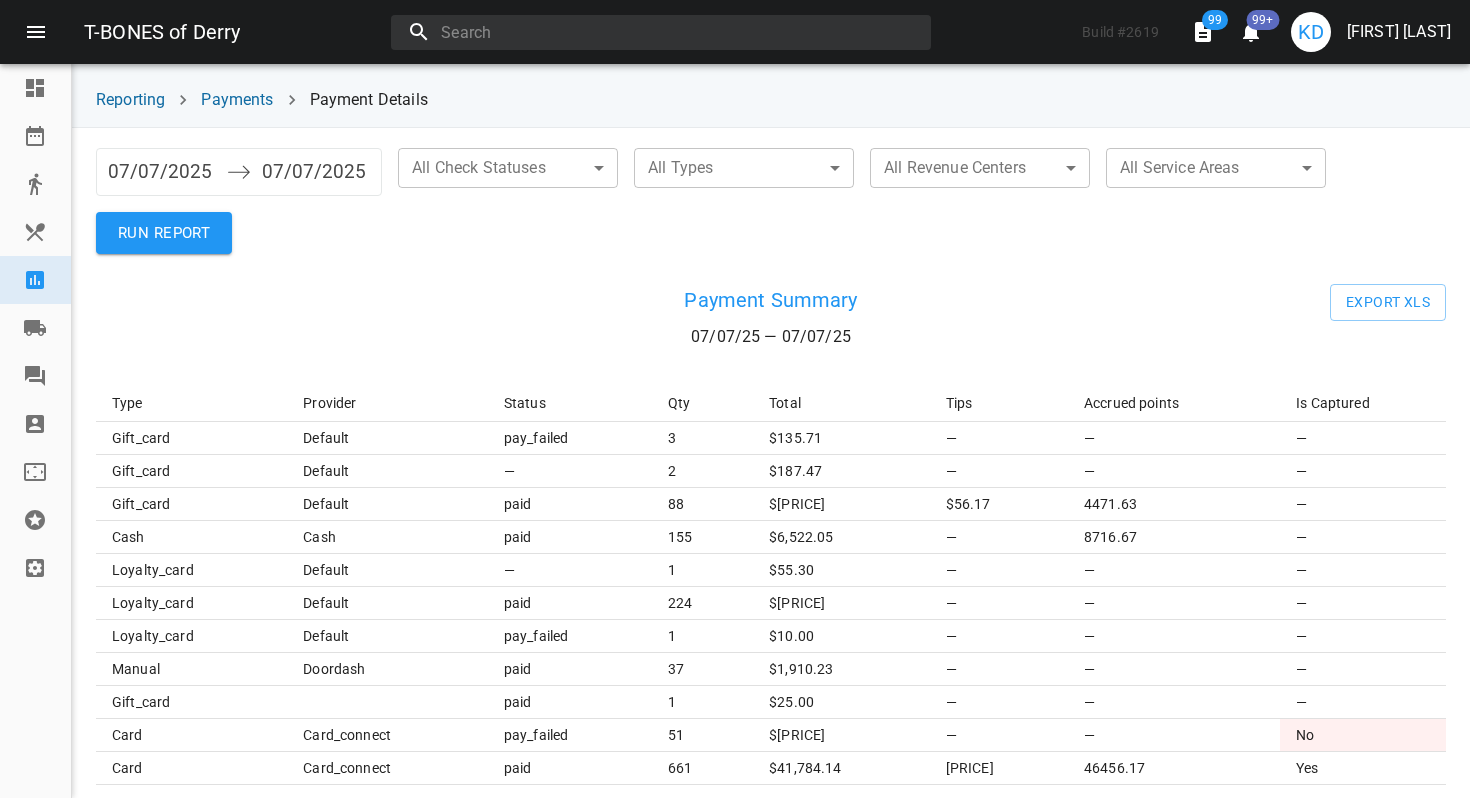 click on "RUN REPORT" at bounding box center [164, 233] 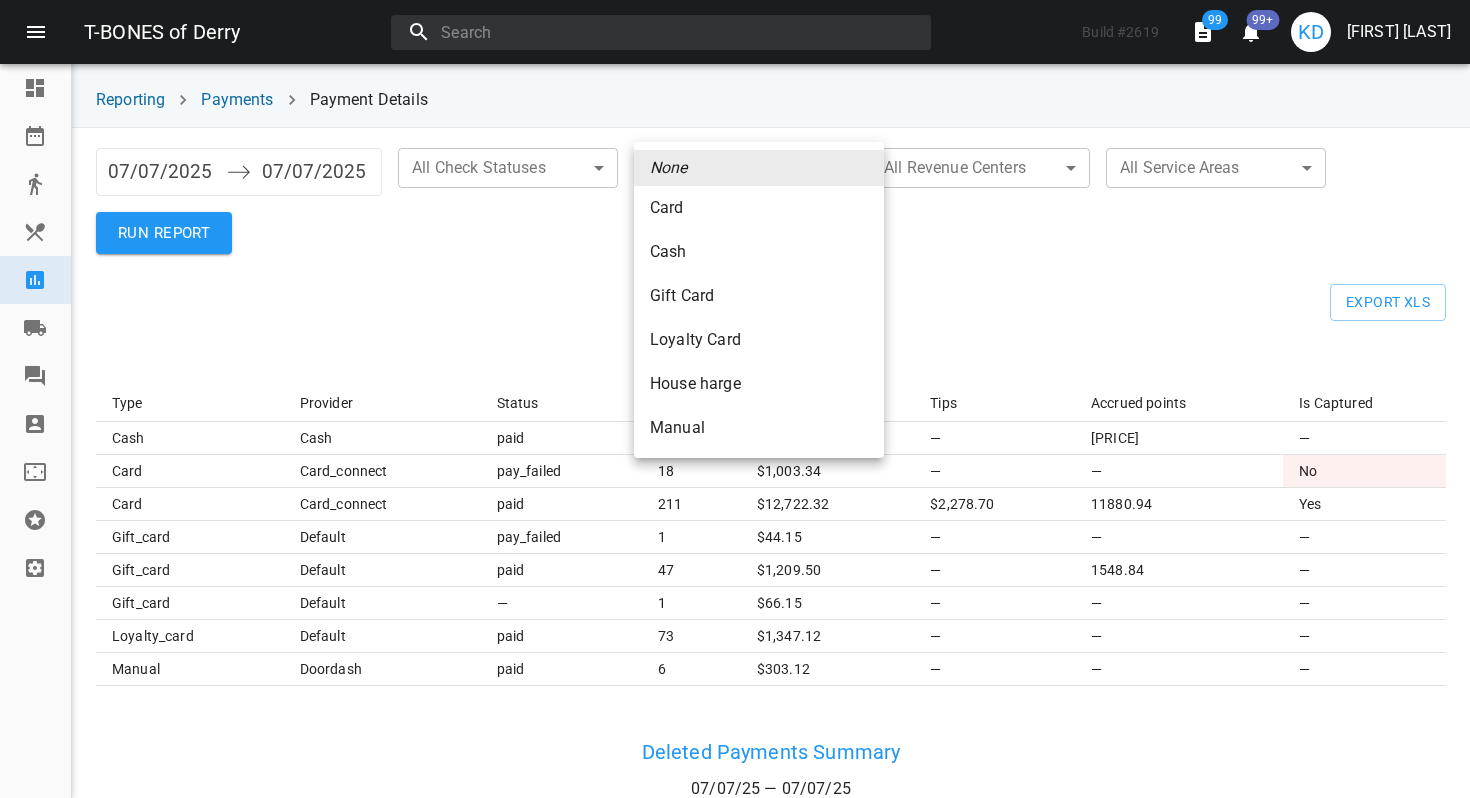 click on "[BRAND] of Derry Build #  2619 99 99+ KD [FIRST] [LAST] Dashboard Reservations Takeout Menu & Modifiers Reporting Vendors Reviews Staff Floorplan Referral Program Settings Reporting Payments Payment Details [DATE] Navigate forward to interact with the calendar and select a date. Press the question mark key to get the keyboard shortcuts for changing dates. [DATE] Navigate backward to interact with the calendar and select a date. Press the question mark key to get the keyboard shortcuts for changing dates. All Check Statuses ​ ​ All Types ​ ​ All Revenue Centers ​ ​ All Service Areas ​ ​ RUN REPORT   Payment Summary [DATE] — [DATE] Export XLS Type Provider Status Qty Total Tips Accrued points Is Captured cash cash paid 53 [CURRENCY] 2,157.24 — 2038.93 — card card_connect pay_failed 18 [CURRENCY] 1,003.34 — — No card card_connect paid 211 [CURRENCY] 12,722.32 [CURRENCY] 2,278.70 11880.94 Yes gift_card default pay_failed 1 [CURRENCY] 44.15 — — — gift_card default paid 47 [CURRENCY] 1,209.50 — 1548.84 — gift_card default" at bounding box center (735, 399) 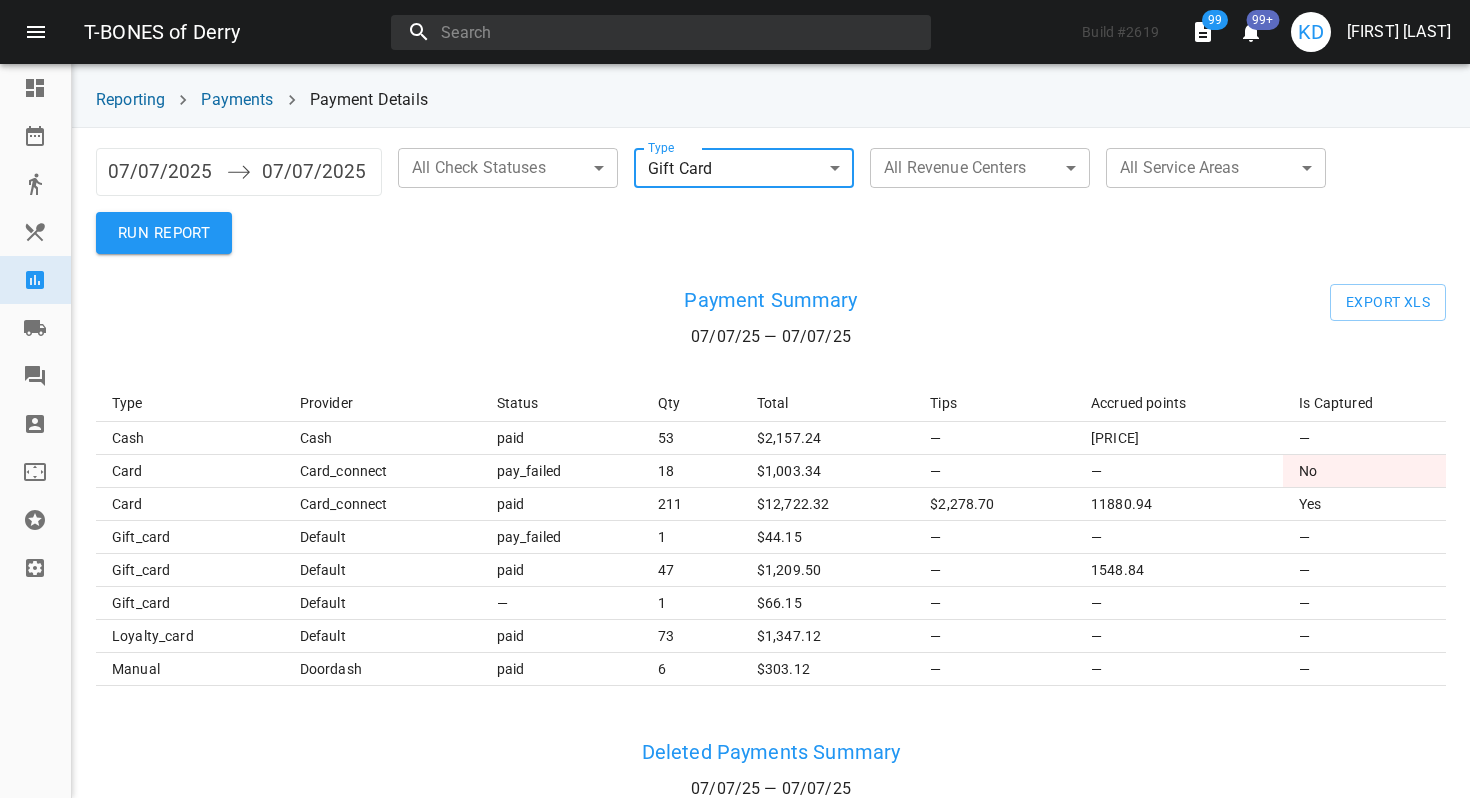 click on "RUN REPORT" at bounding box center (164, 233) 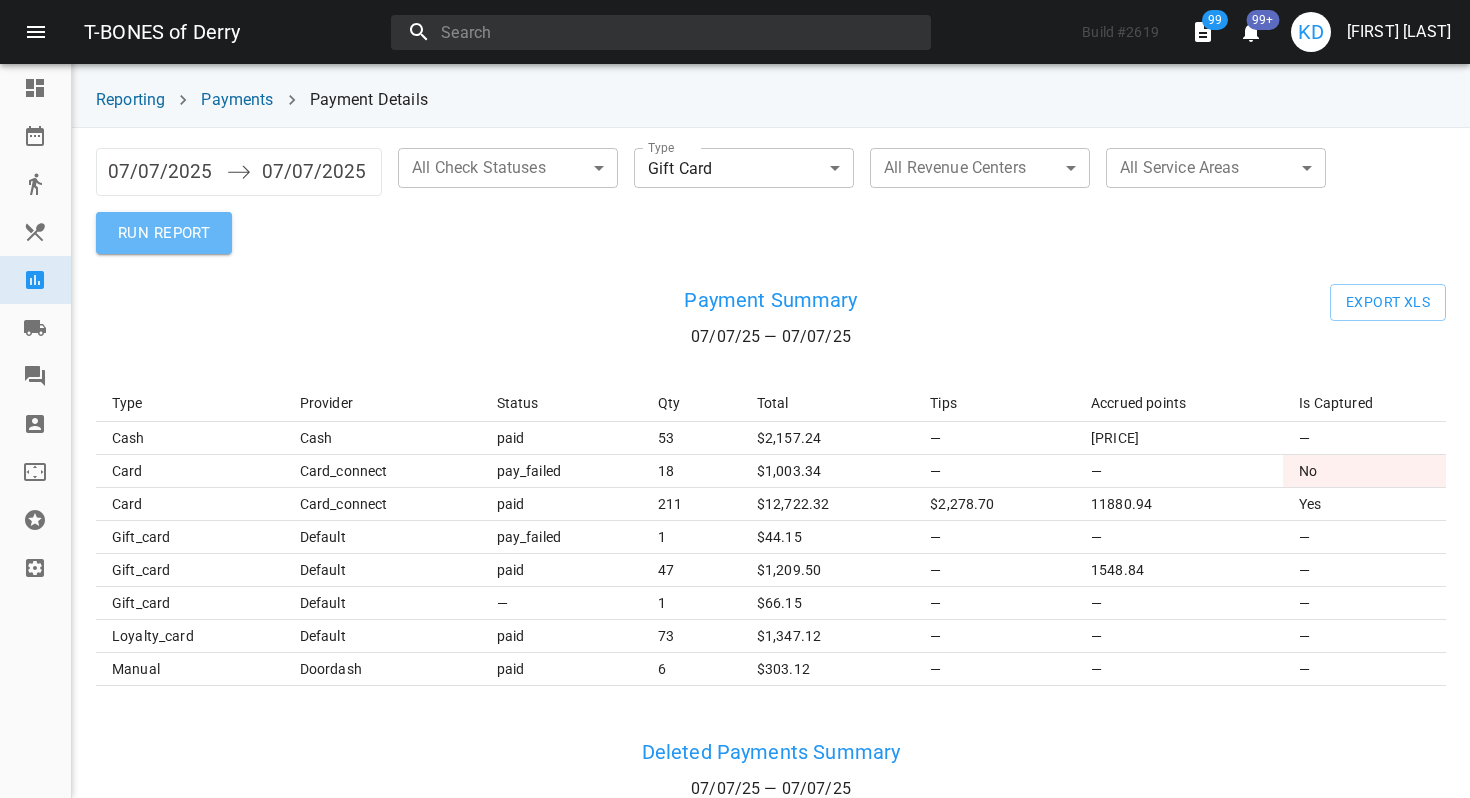 click on "RUN REPORT" at bounding box center (164, 233) 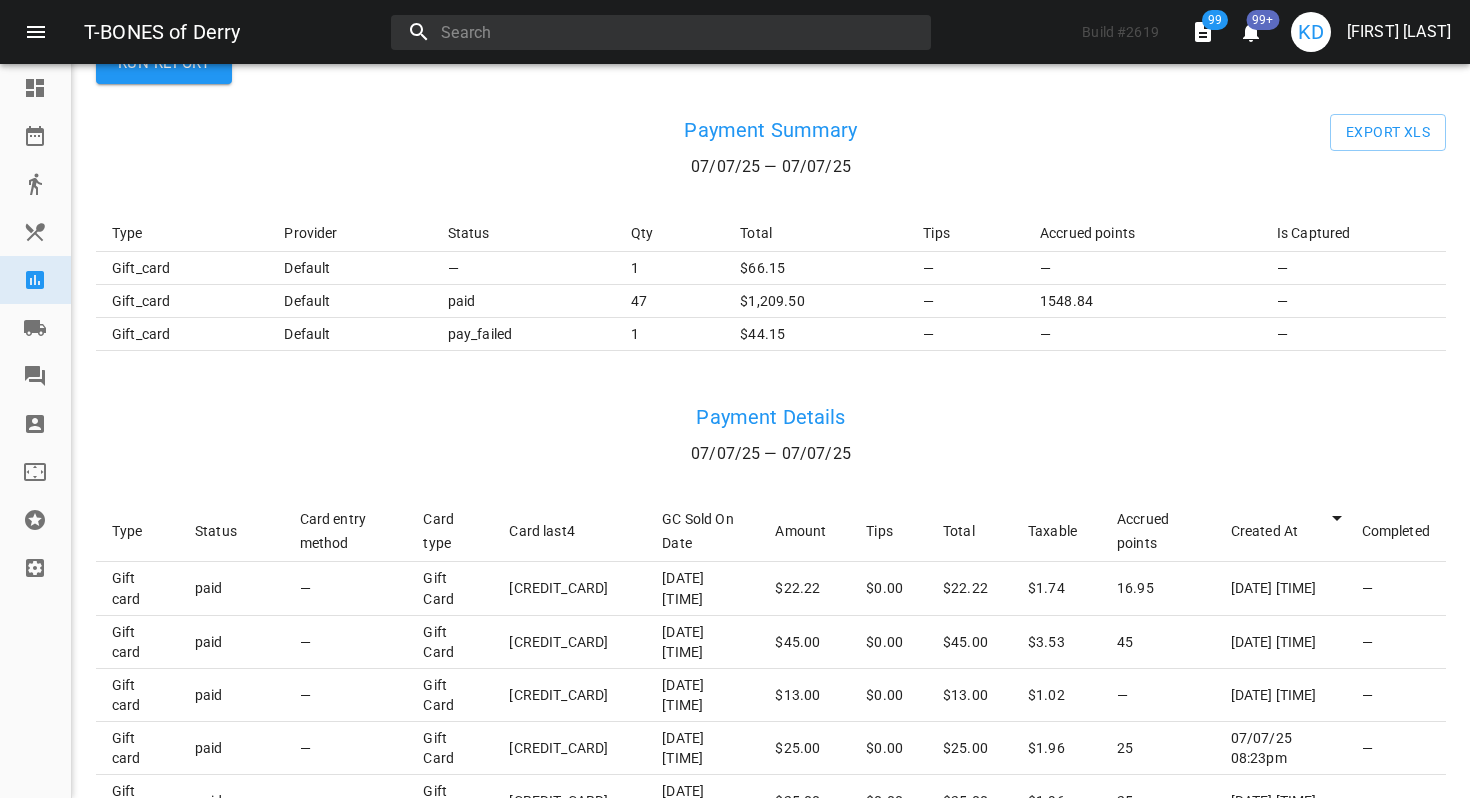 scroll, scrollTop: 528, scrollLeft: 0, axis: vertical 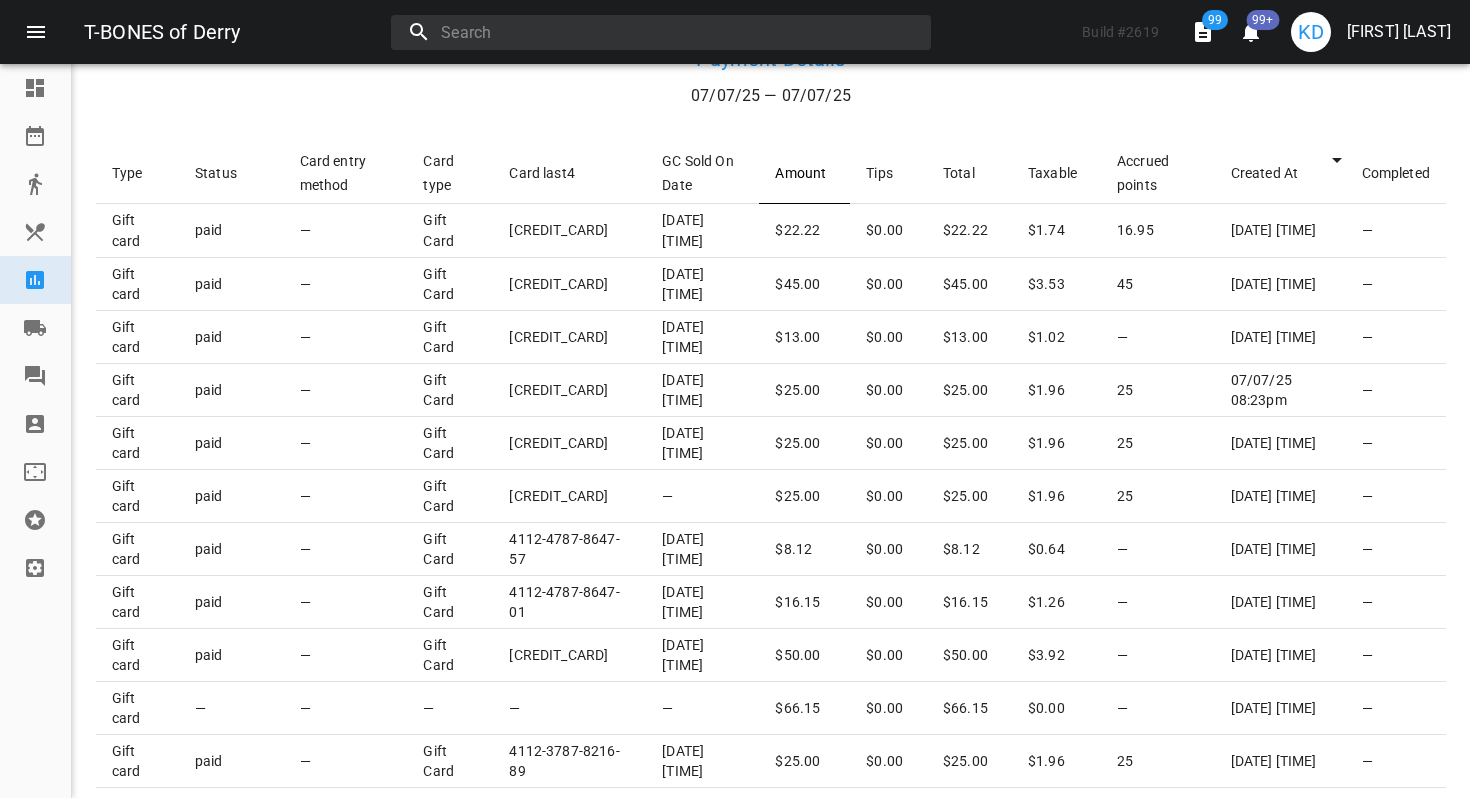 click on "Amount" at bounding box center (804, 173) 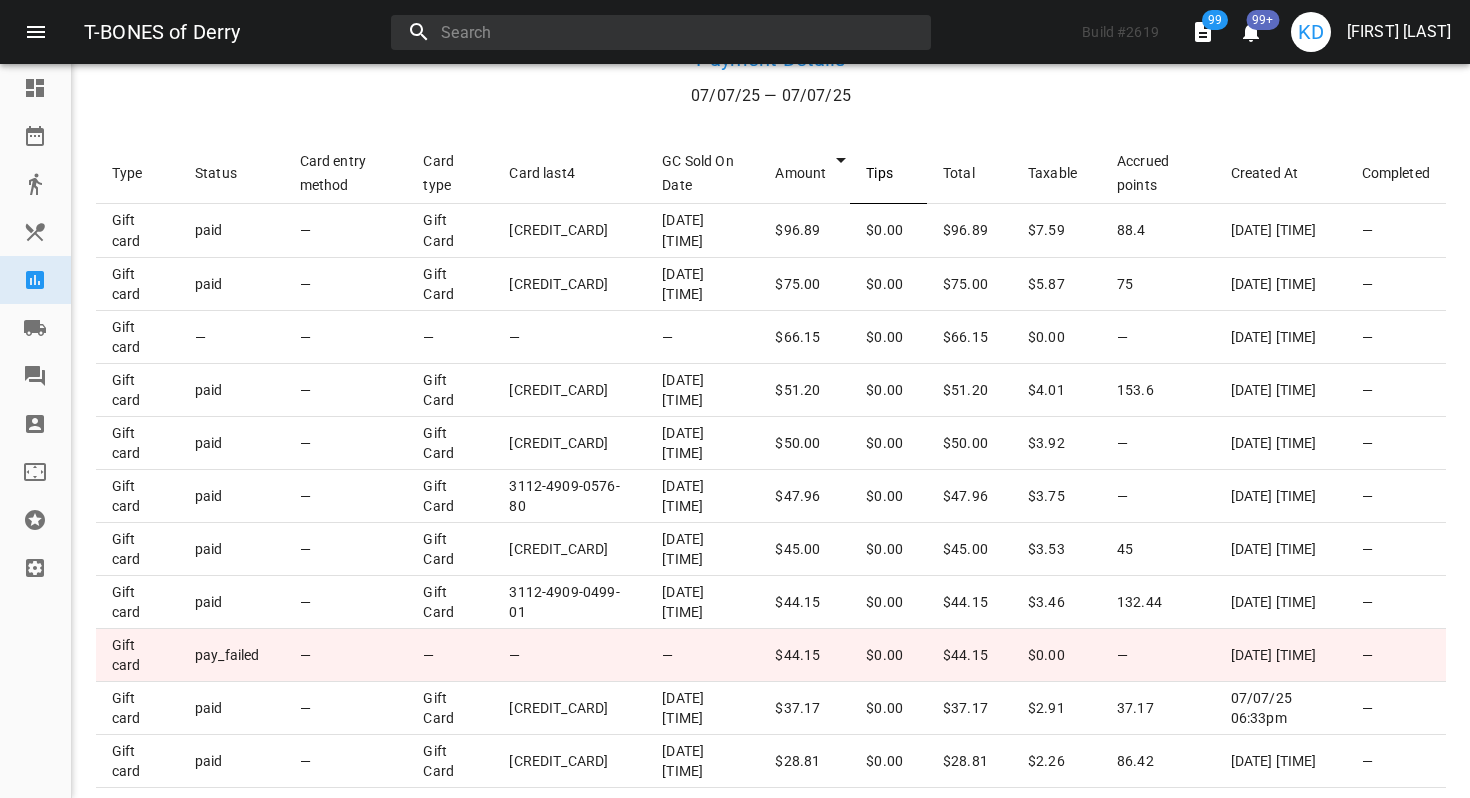 click on "Tips" at bounding box center (888, 173) 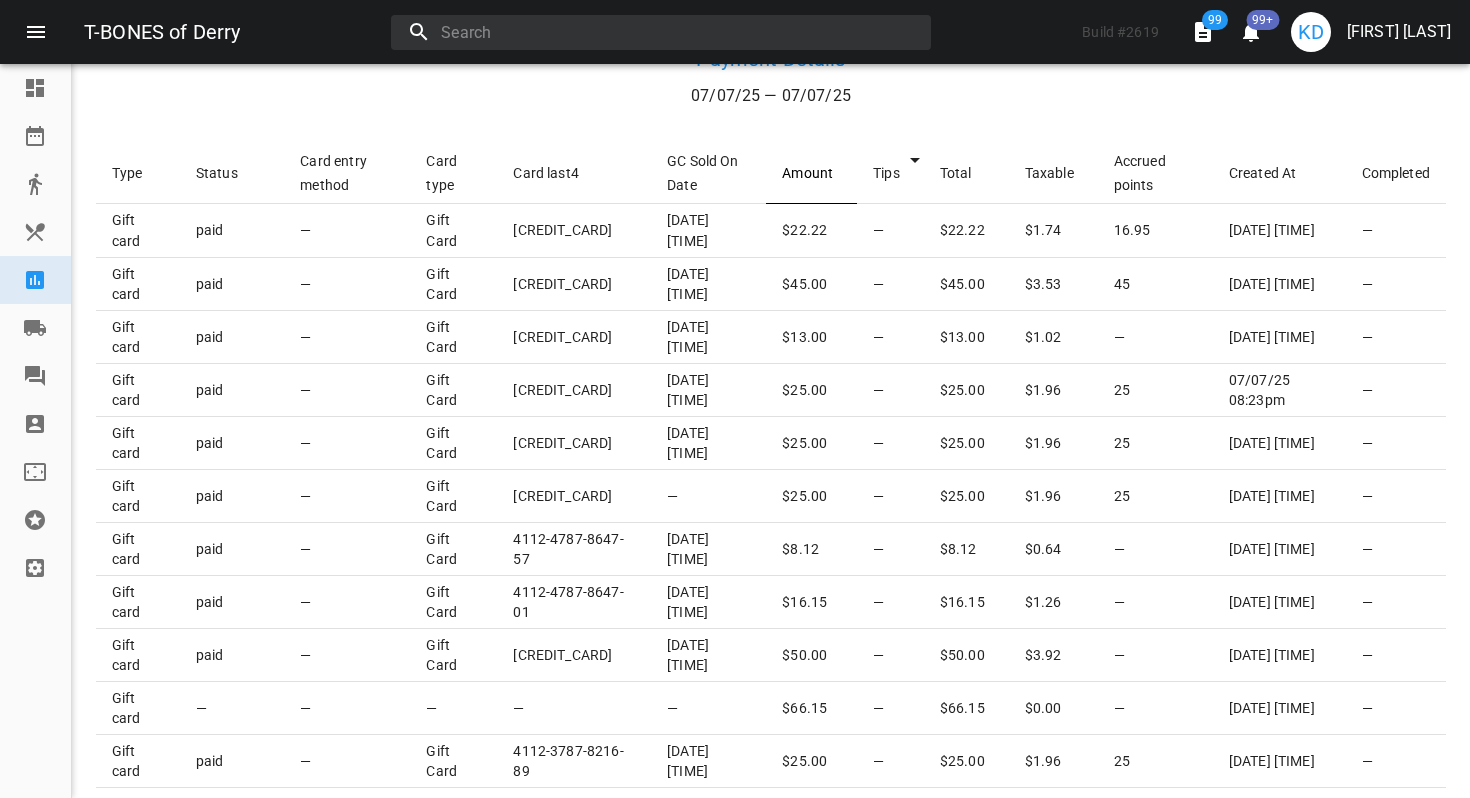click on "Amount" at bounding box center (811, 173) 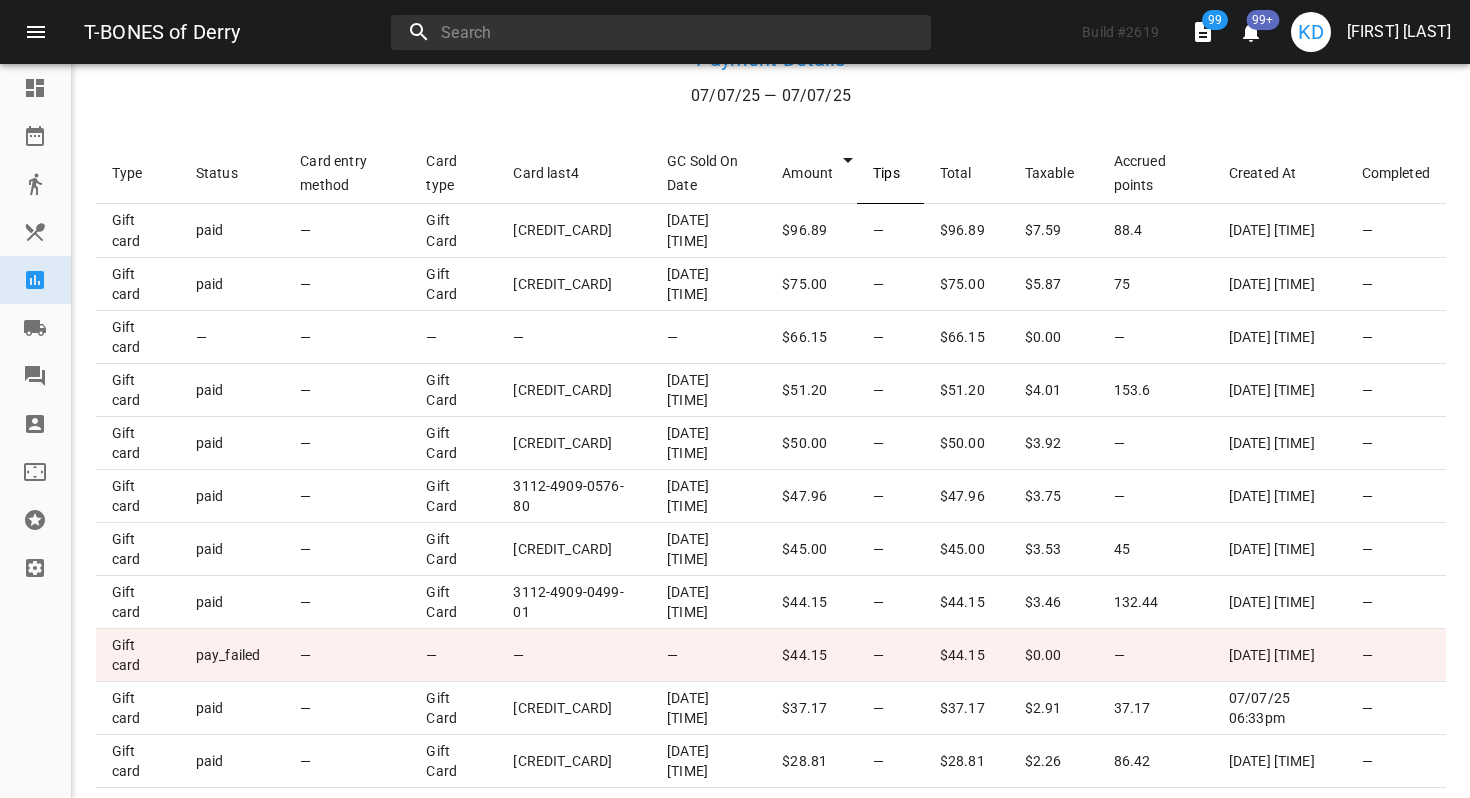 click on "Tips" at bounding box center (890, 173) 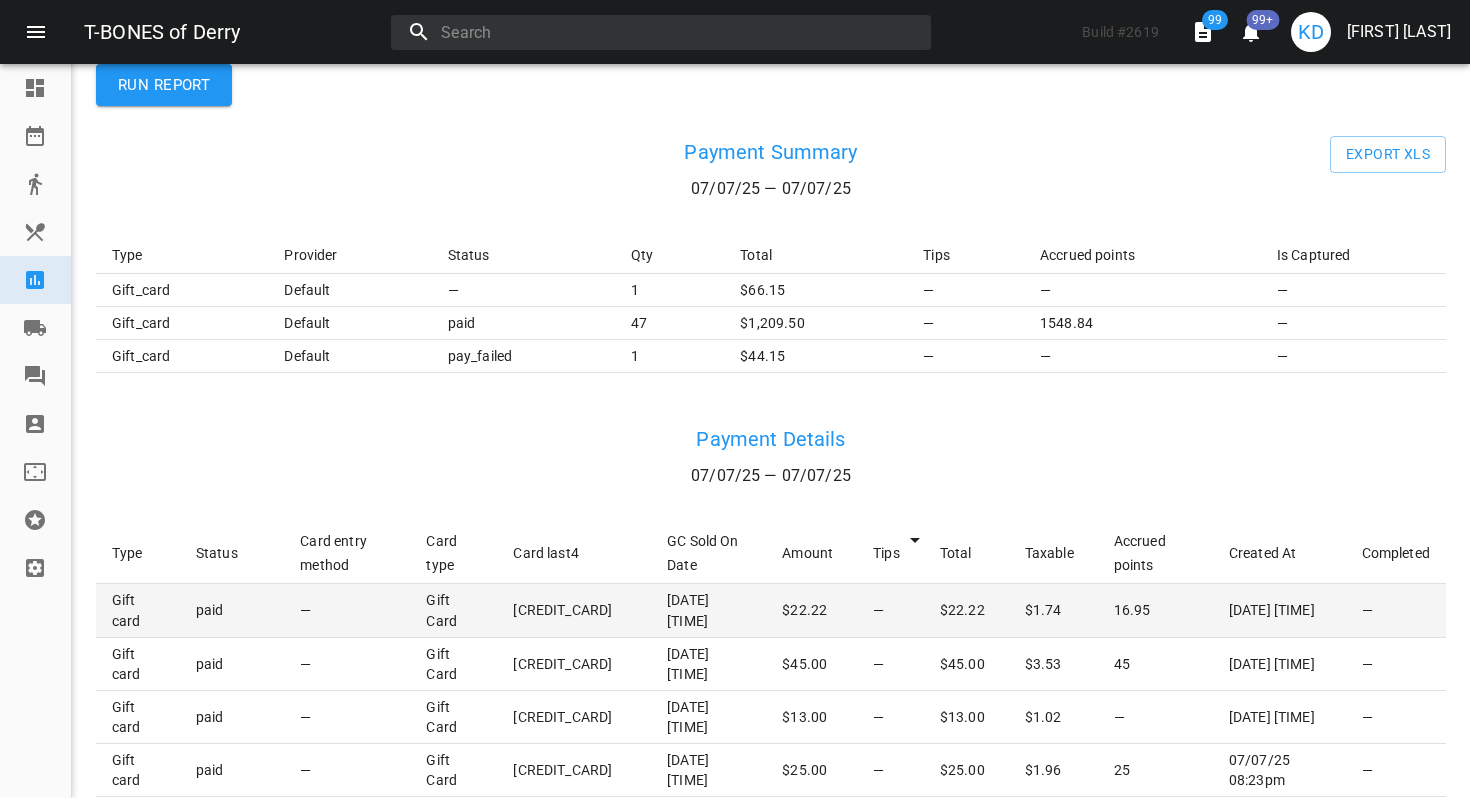 scroll, scrollTop: 0, scrollLeft: 0, axis: both 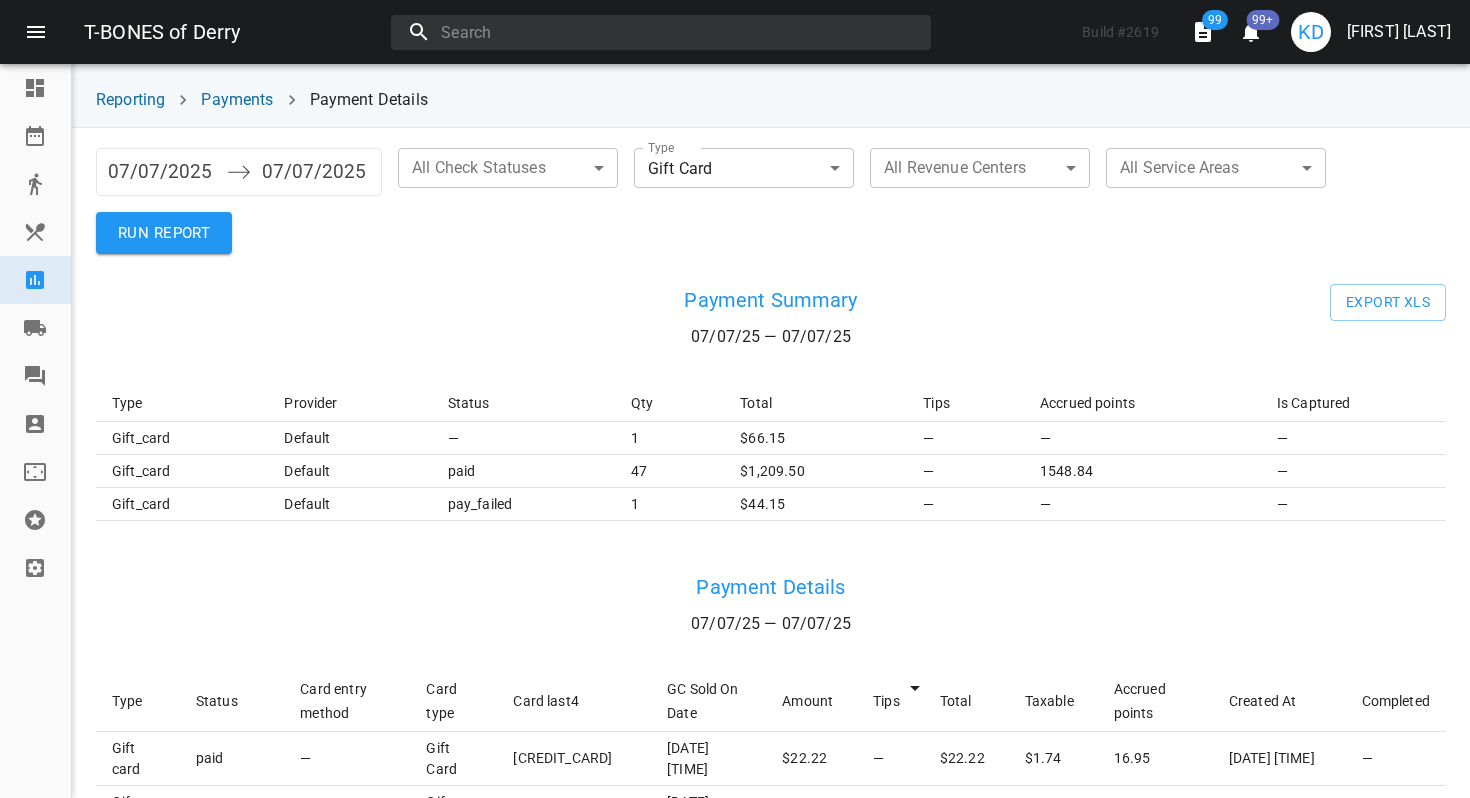 click on "[BRAND] of Derry Build # 2619 99 99+ KD [FIRST] [LAST] Dashboard Reservations Takeout Menu & Modifiers Reporting Vendors Reviews Staff Floorplan Referral Program Settings Reporting Payments Payment Details [DATE] Navigate forward to interact with the calendar and select a date. Press the question mark key to get the keyboard shortcuts for changing dates. [DATE] Navigate backward to interact with the calendar and select a date. Press the question mark key to get the keyboard shortcuts for changing dates. All Check Statuses ​ ​ Type Gift Card gift_card ​ All Revenue Centers ​ ​ All Service Areas ​ ​ RUN REPORT   Payment Summary [DATE] — [DATE] Export XLS Type Provider Status Qty Total Tips Accrued points Is Captured gift_card default — 1 [CURRENCY] 66.15 — — — gift_card default paid 47 [CURRENCY] 1,209.50 — 1548.84 — gift_card default pay_failed 1 [CURRENCY] 44.15 — — —   Payment Details [DATE] — [DATE]   Type  Status  Card entry method  Card type  Card last4  GC Sold On Date  Amount" at bounding box center [735, 399] 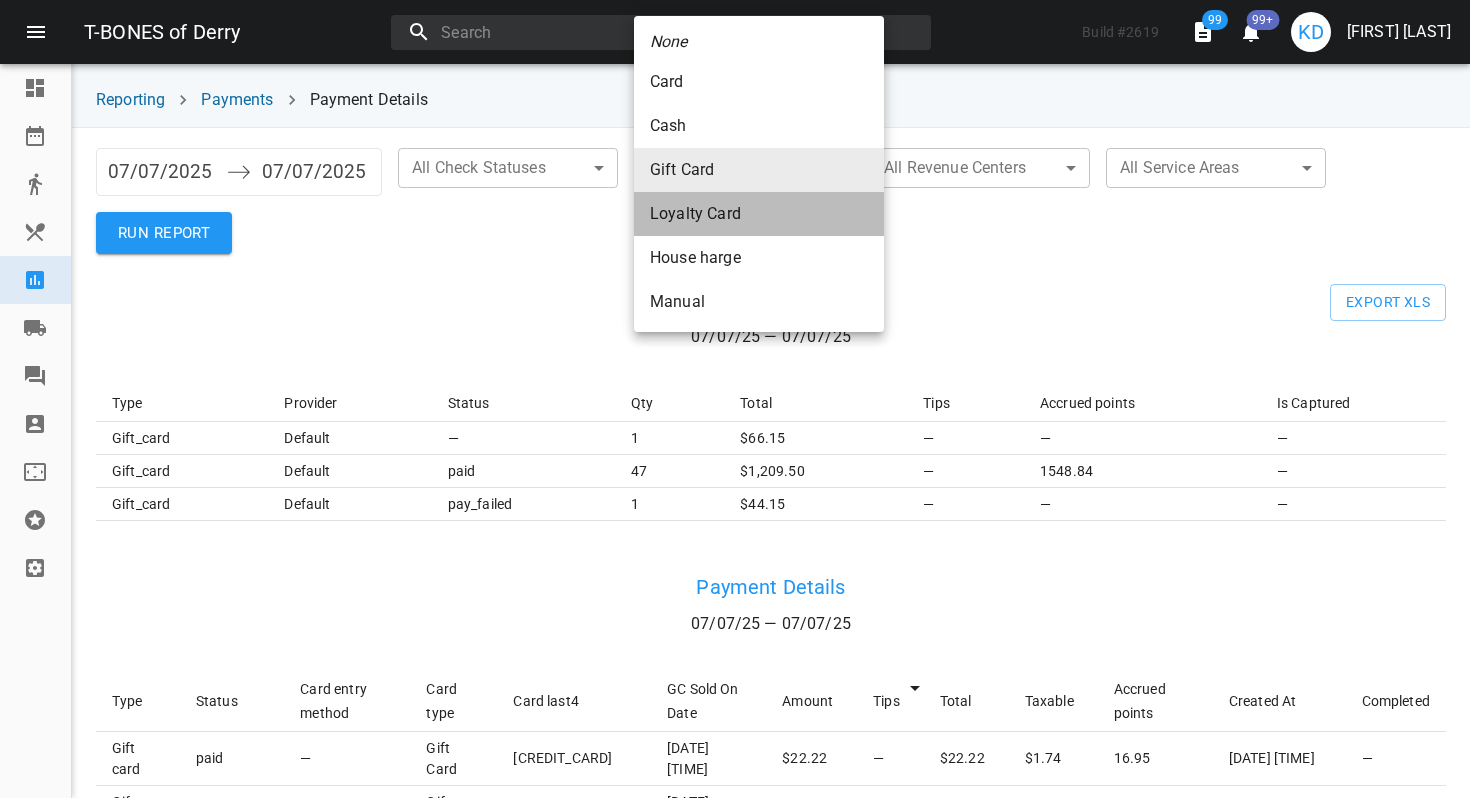 click on "Loyalty Card" at bounding box center (759, 82) 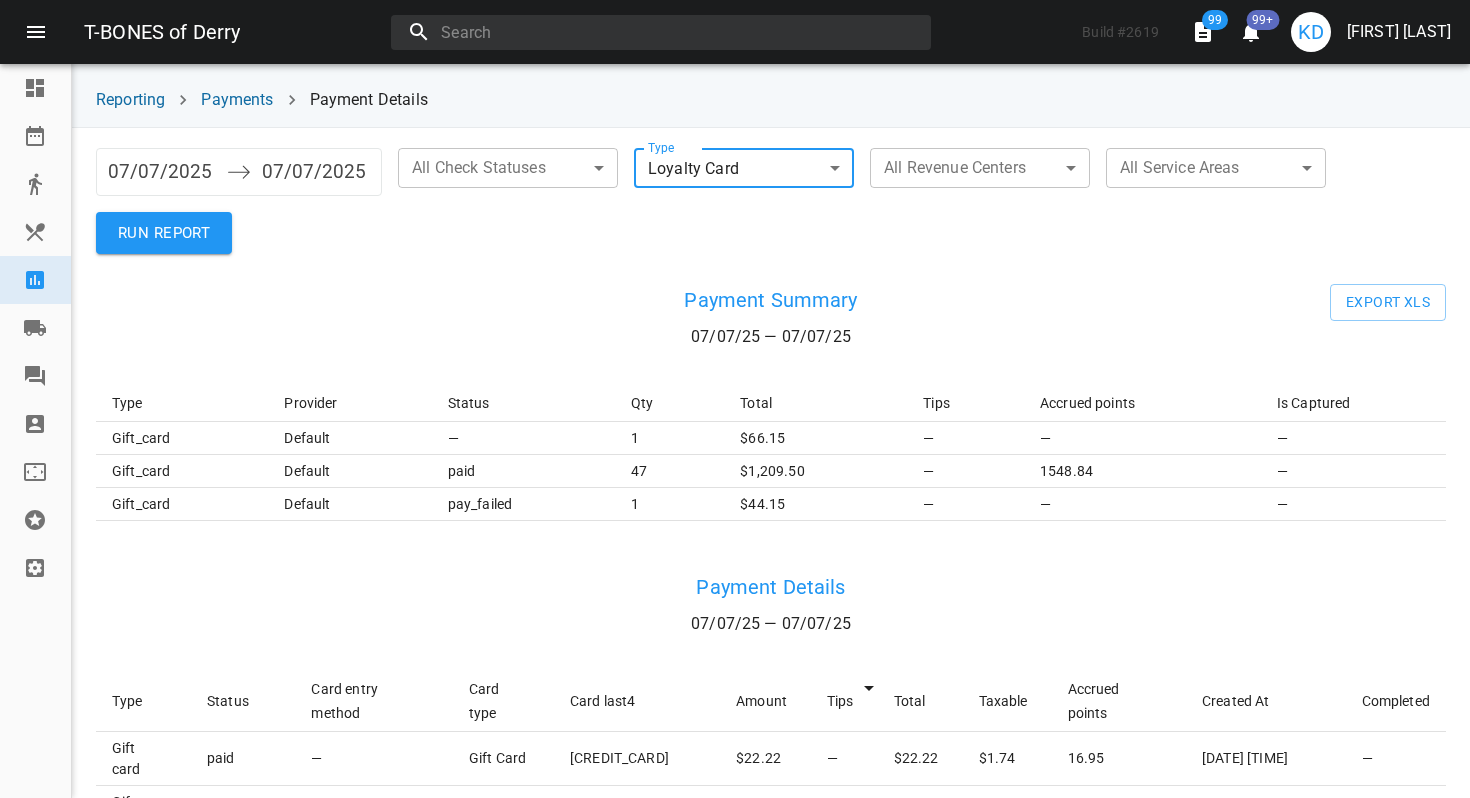click on "RUN REPORT" at bounding box center (164, 233) 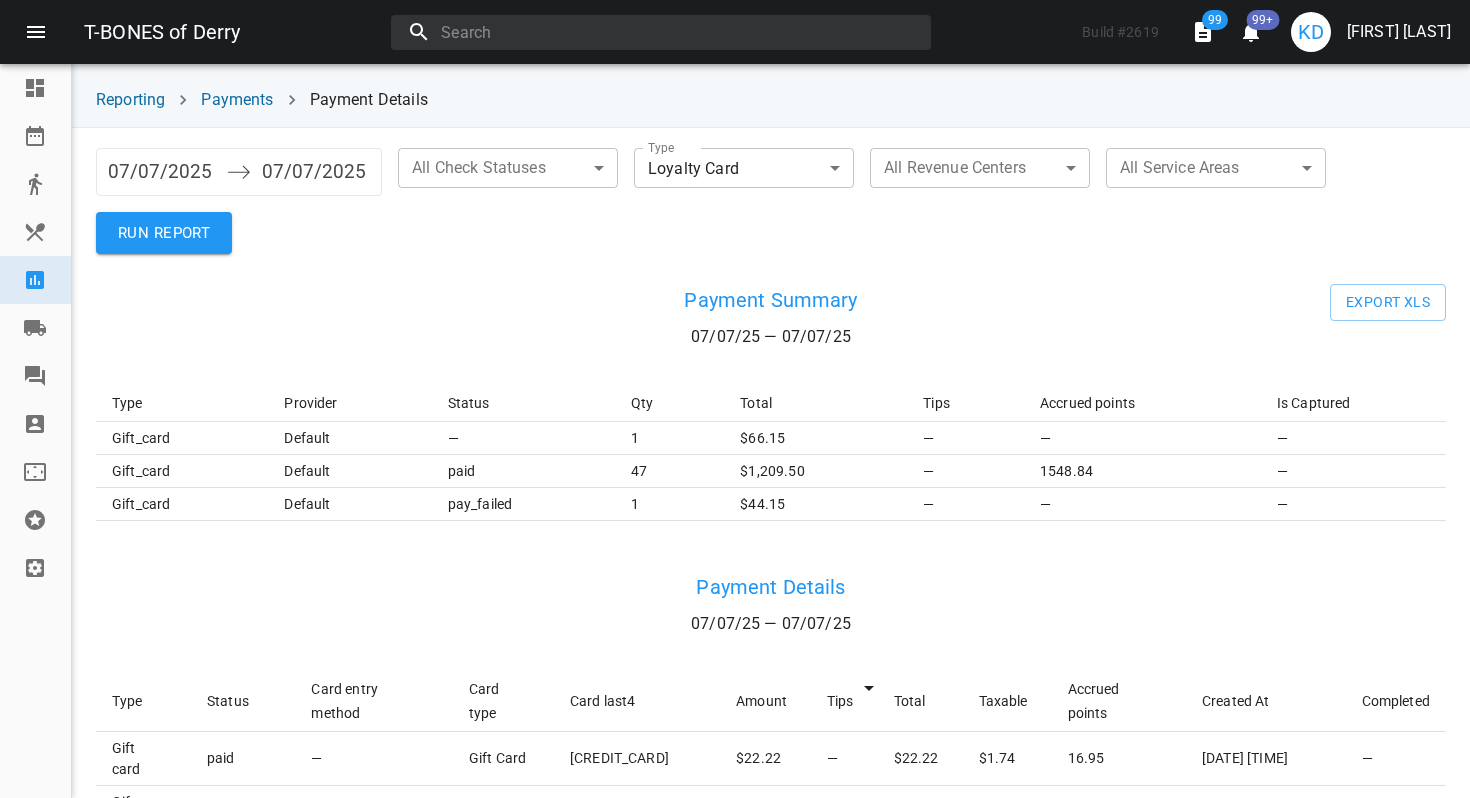 click on "RUN REPORT" at bounding box center [164, 233] 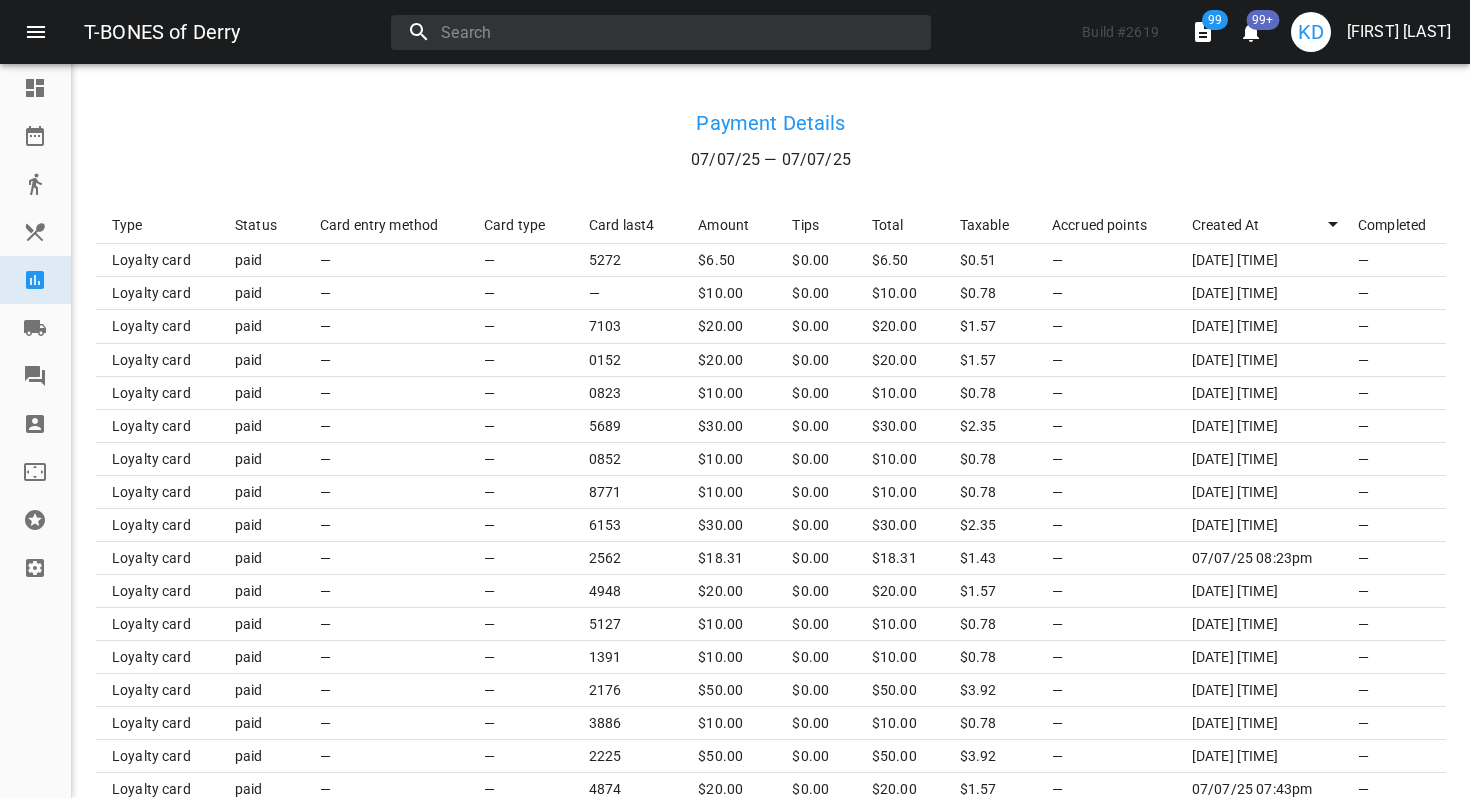 scroll, scrollTop: 502, scrollLeft: 0, axis: vertical 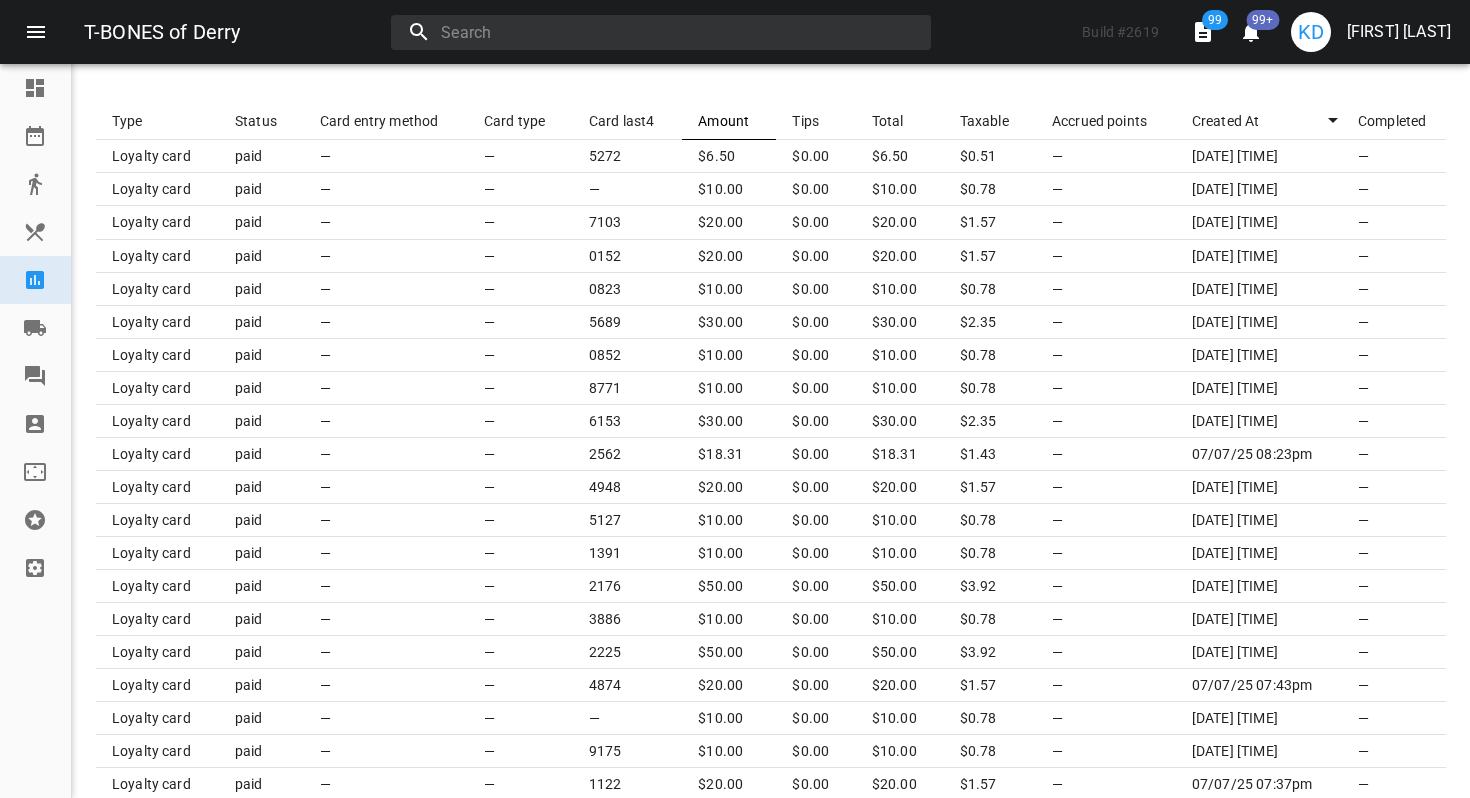 click on "Amount" at bounding box center [729, 121] 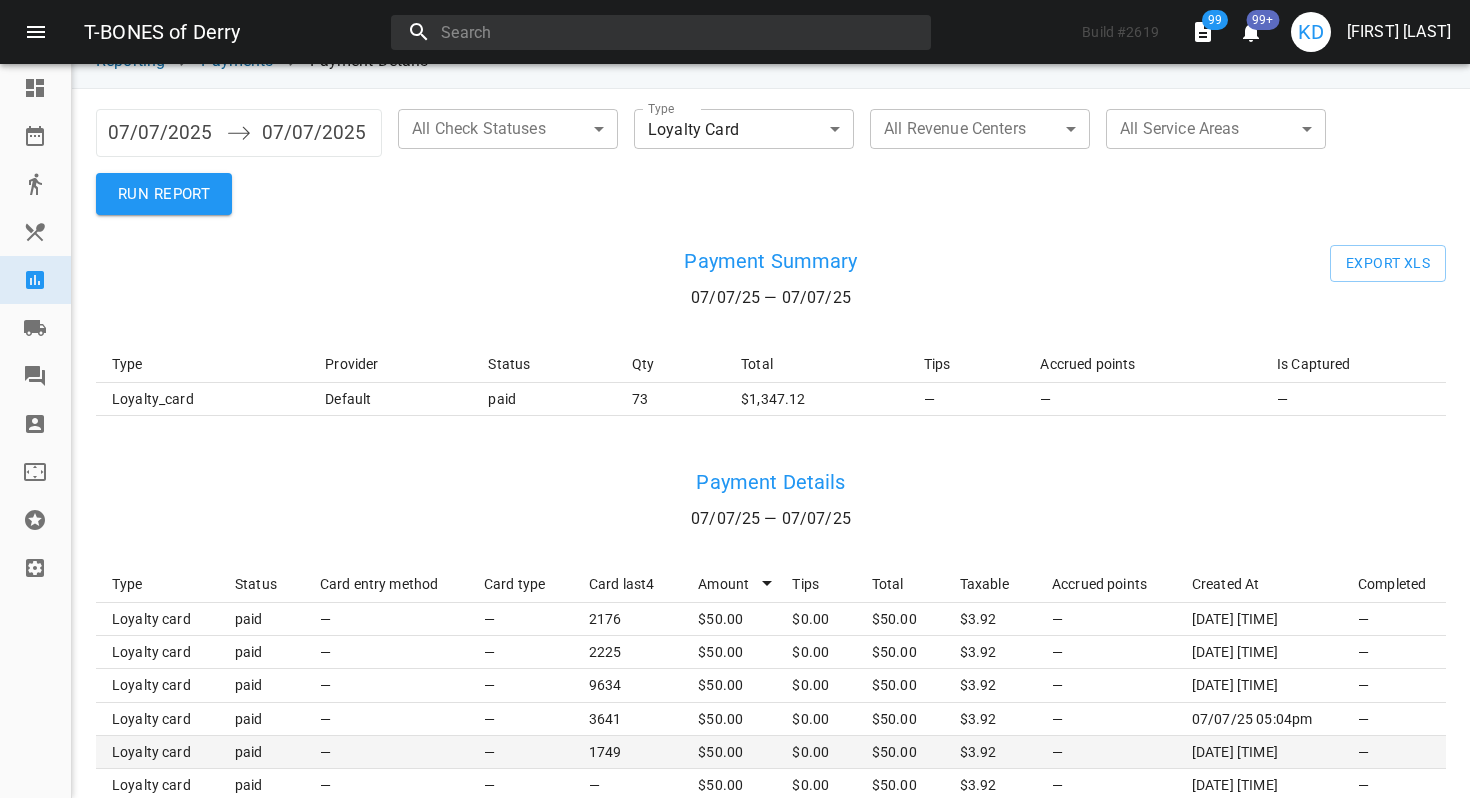 scroll, scrollTop: 0, scrollLeft: 0, axis: both 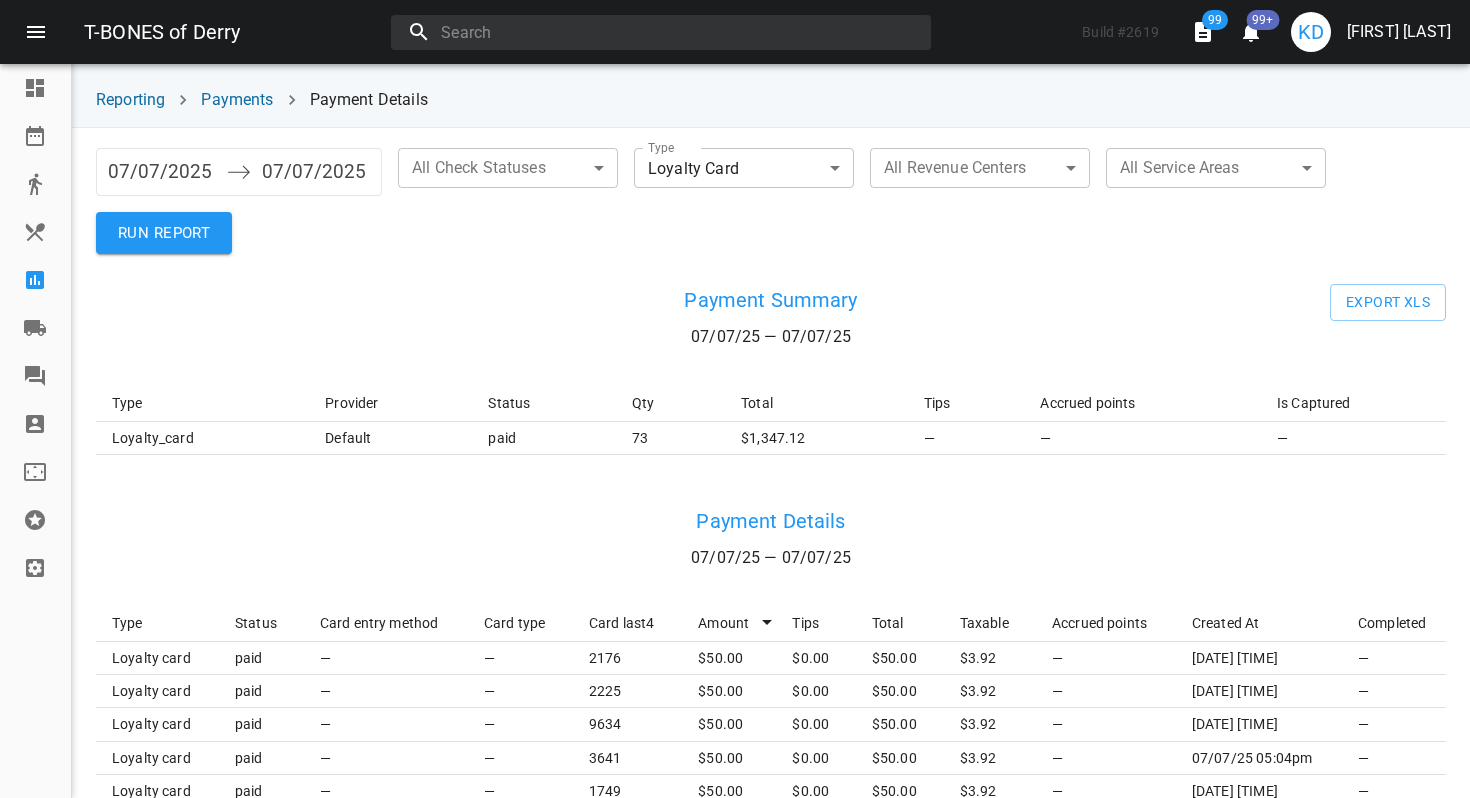 click at bounding box center [35, 280] 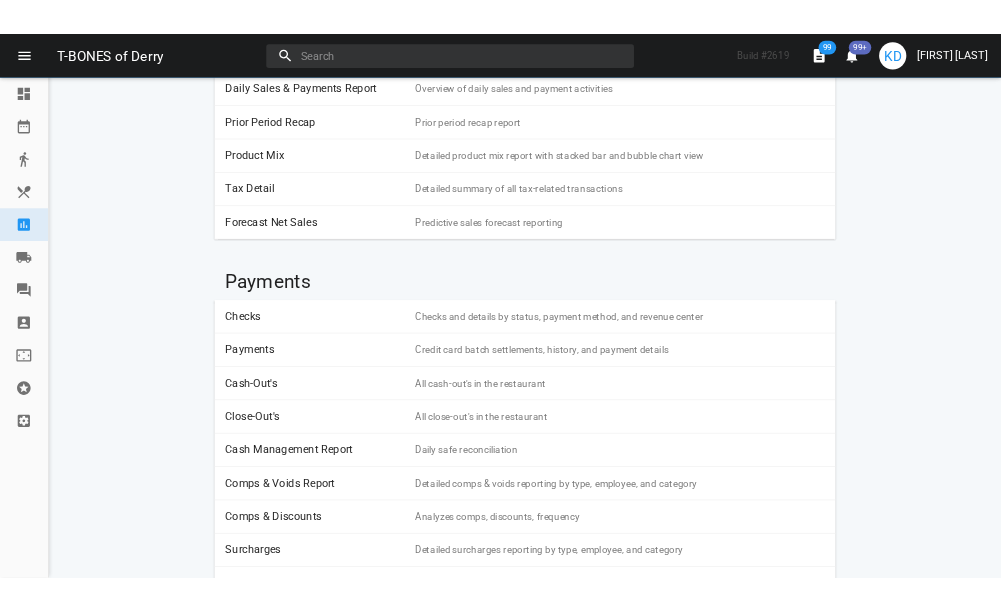 scroll, scrollTop: 220, scrollLeft: 0, axis: vertical 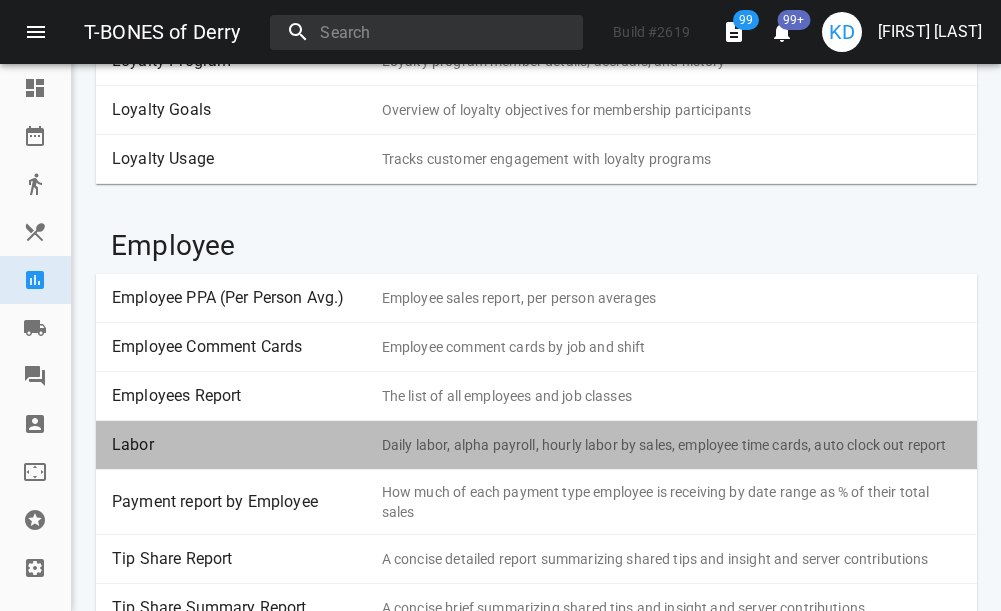click on "Labor" at bounding box center (239, 445) 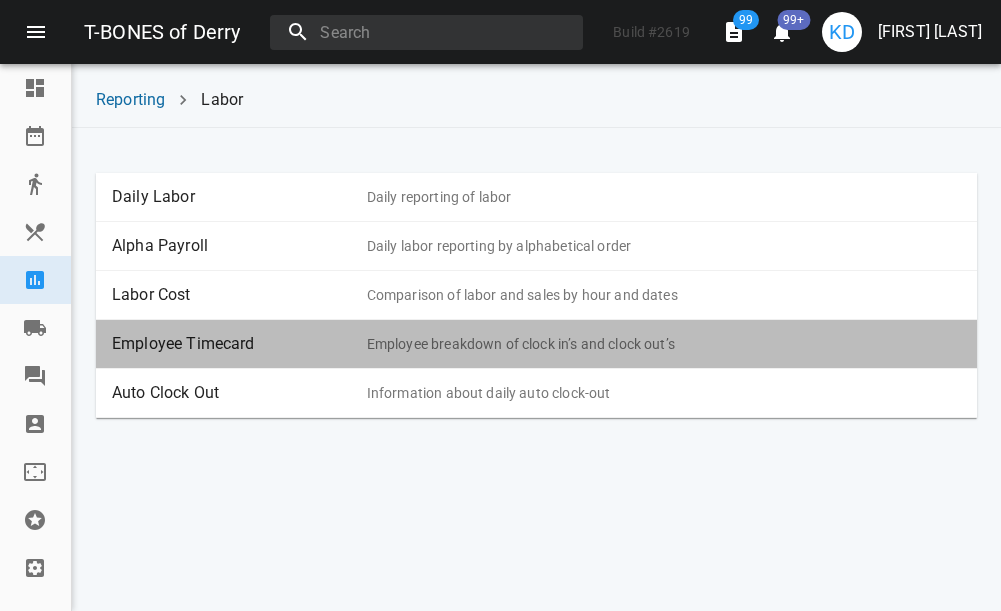 click on "Employee Timecard" at bounding box center (239, 344) 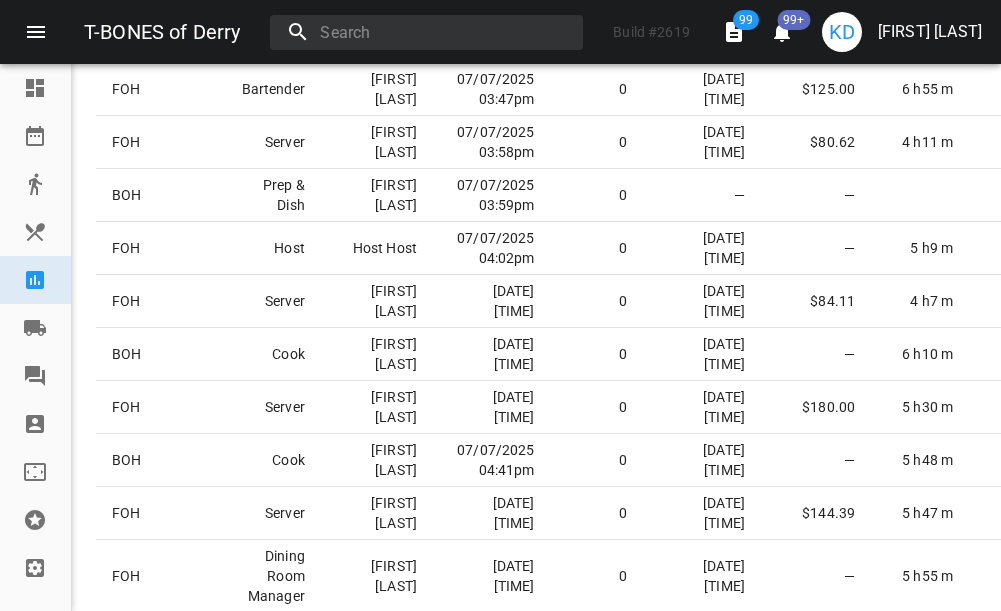 scroll, scrollTop: 1948, scrollLeft: 0, axis: vertical 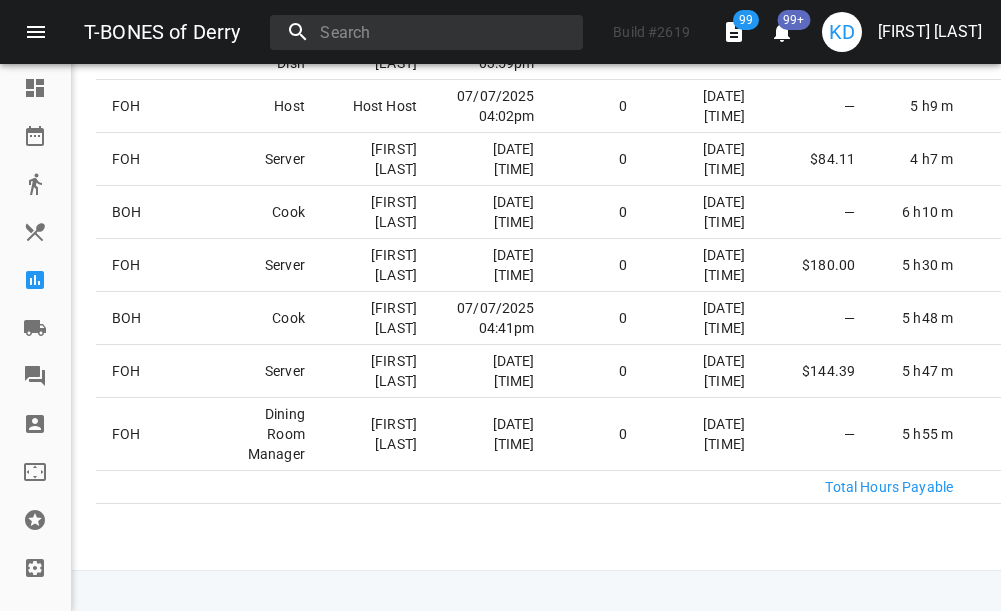 click on "Reporting" at bounding box center [35, 280] 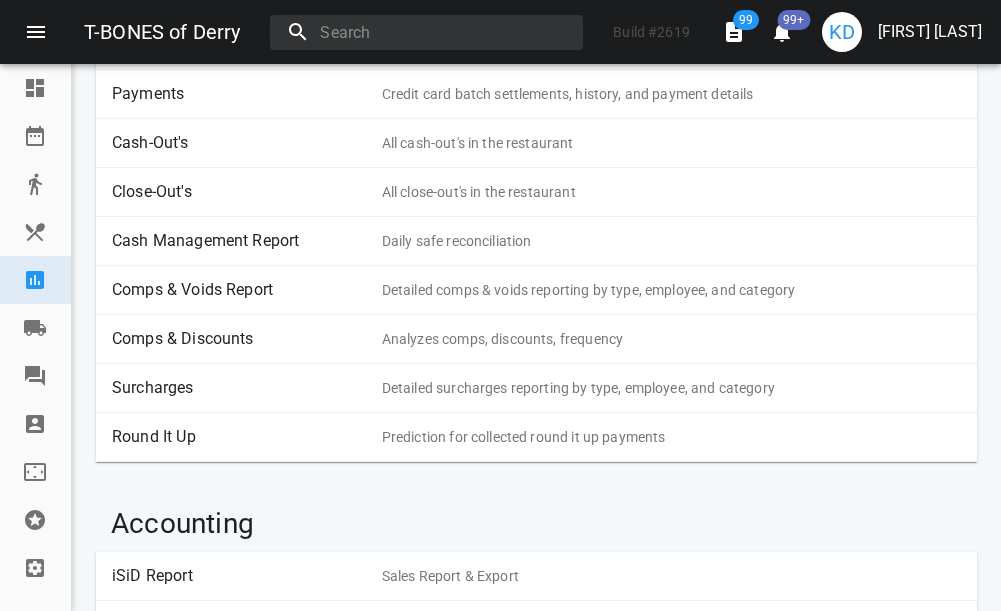 scroll, scrollTop: 0, scrollLeft: 0, axis: both 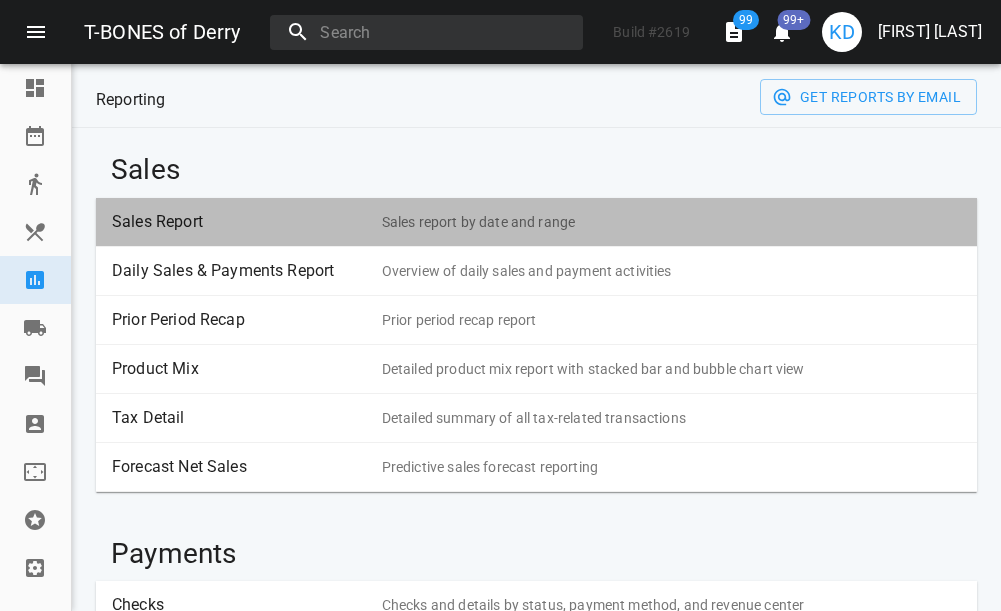 click on "Sales Report" at bounding box center (239, 222) 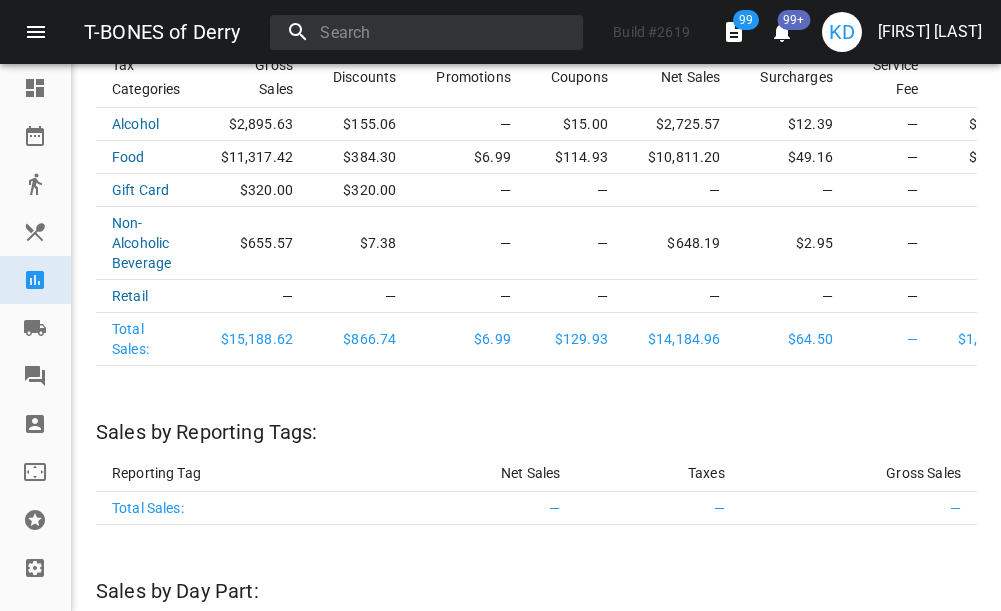 scroll, scrollTop: 2779, scrollLeft: 0, axis: vertical 